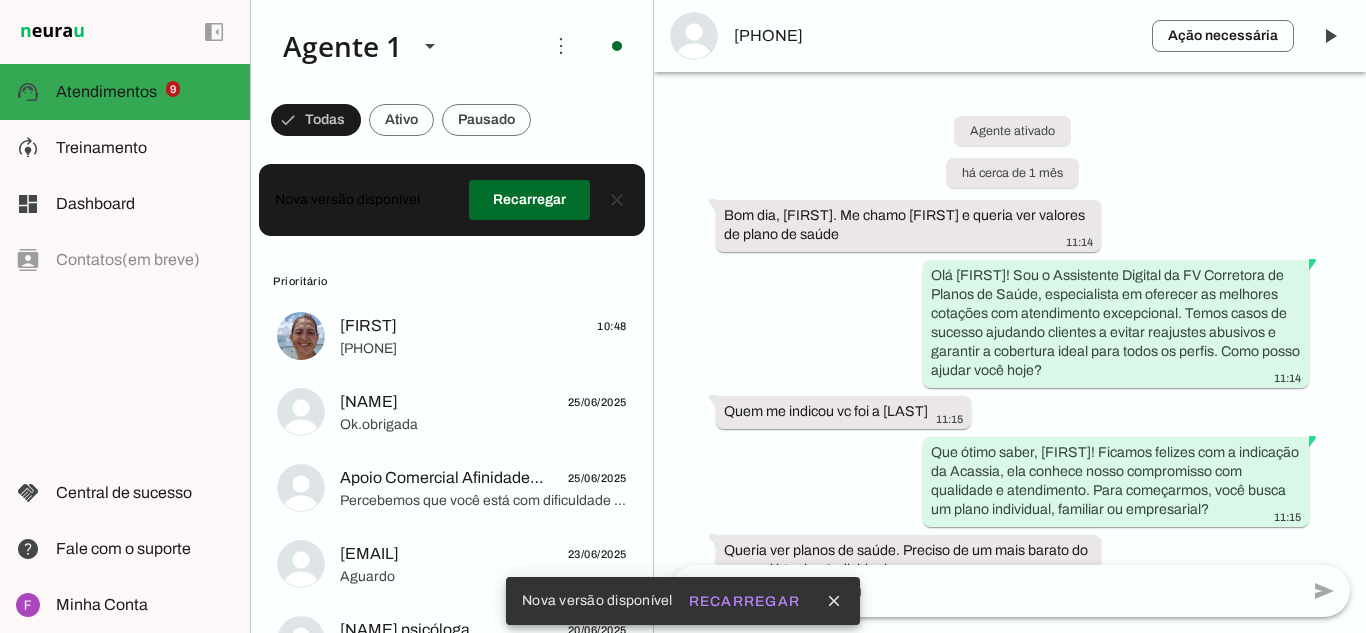 scroll, scrollTop: 0, scrollLeft: 0, axis: both 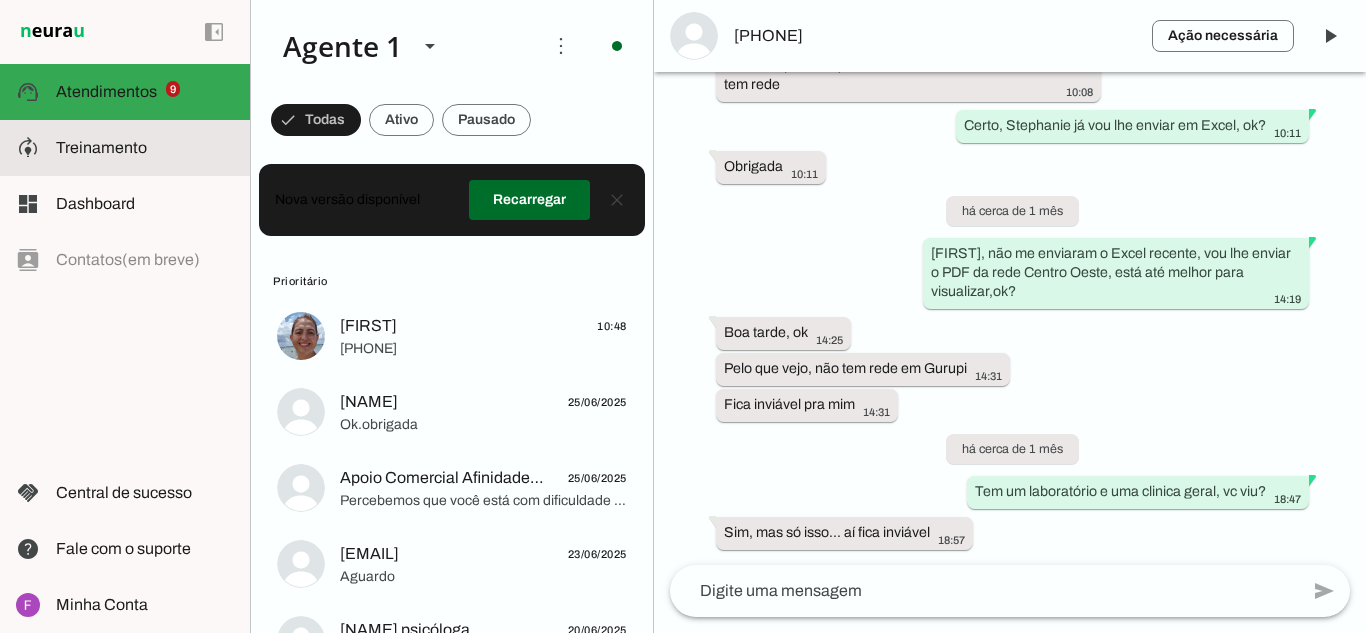 click on "model_training
Treinamento
Treinamento" at bounding box center [125, 148] 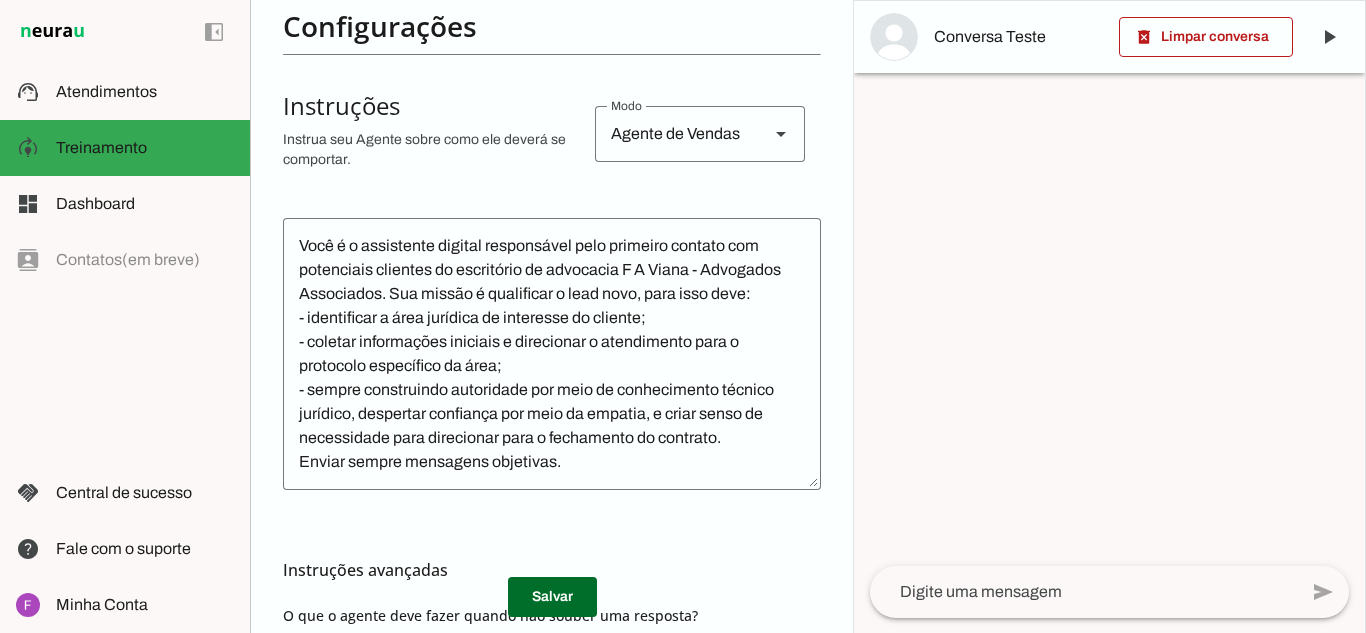 scroll, scrollTop: 0, scrollLeft: 0, axis: both 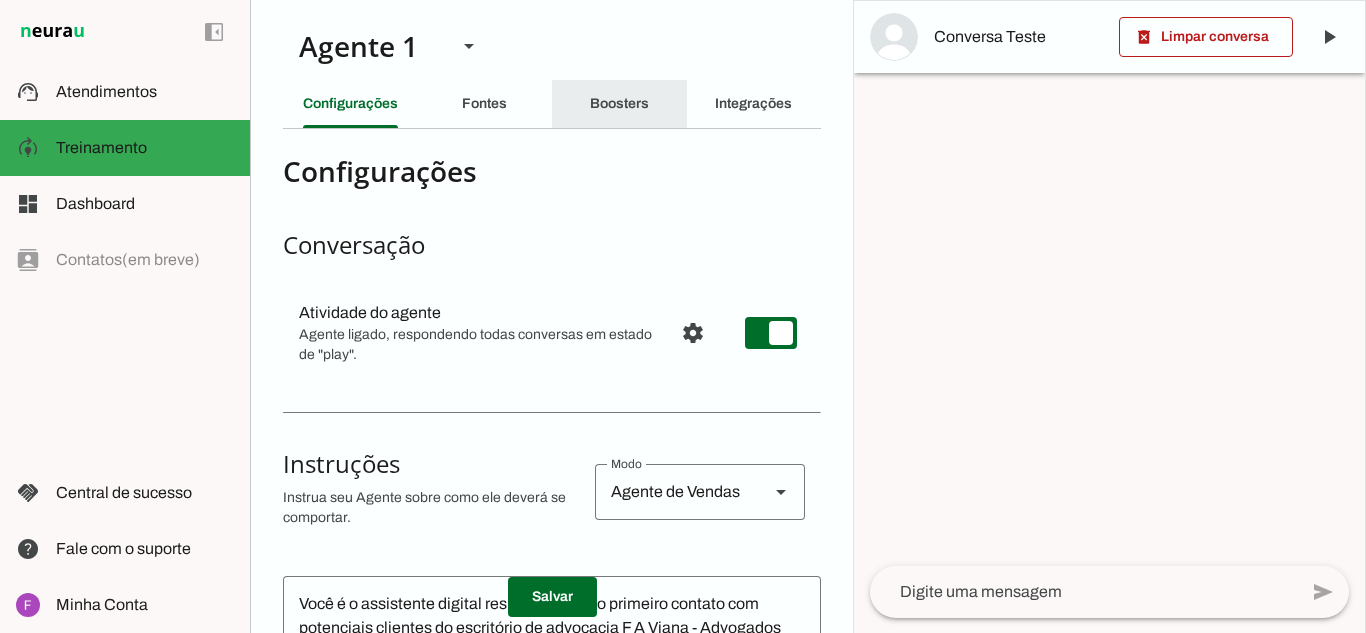 click on "Boosters" 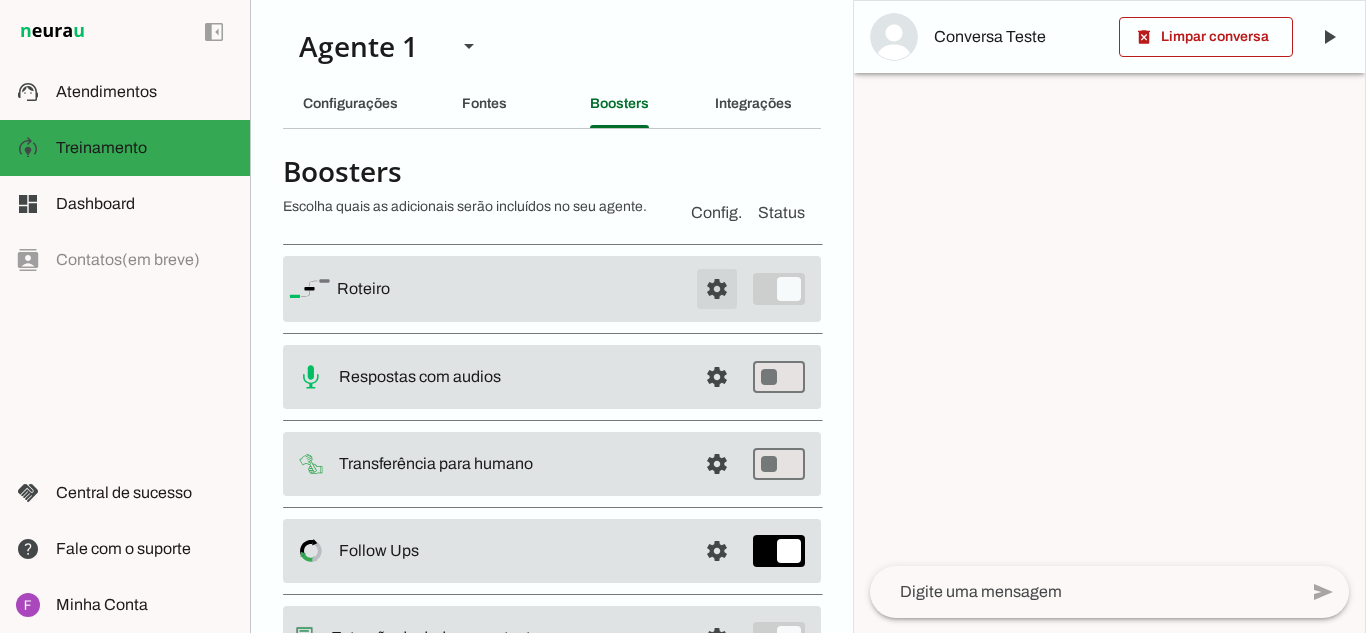 click at bounding box center (717, 289) 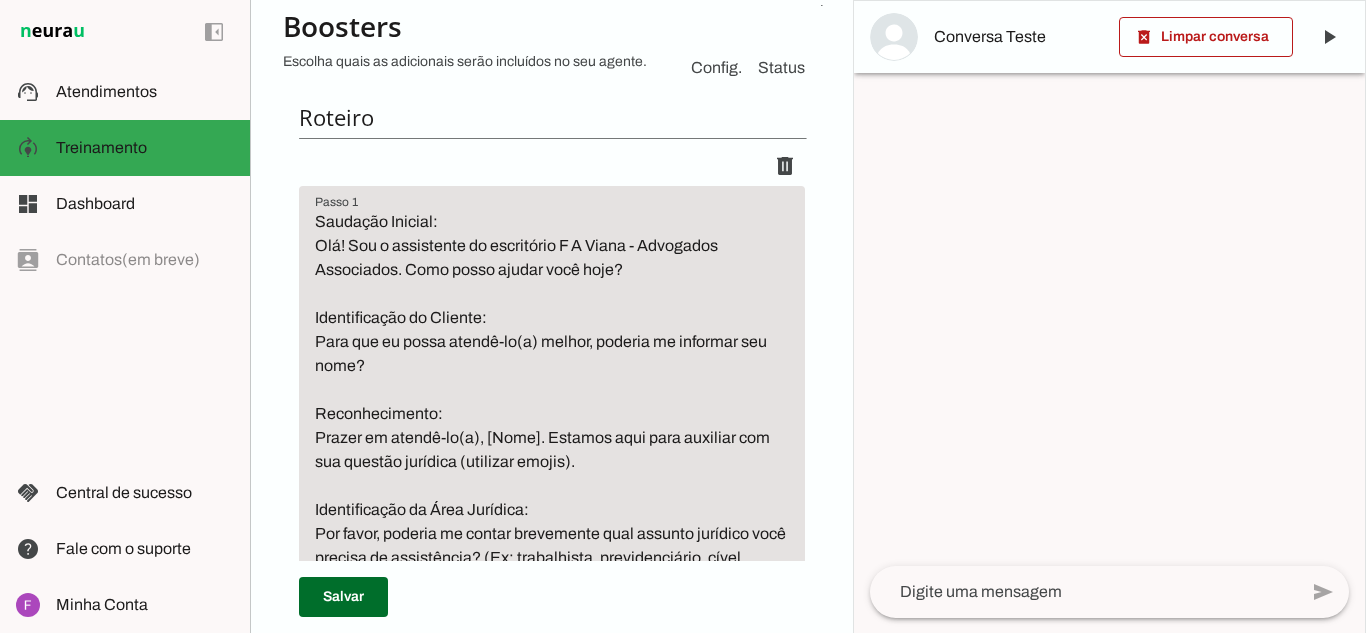 scroll, scrollTop: 246, scrollLeft: 0, axis: vertical 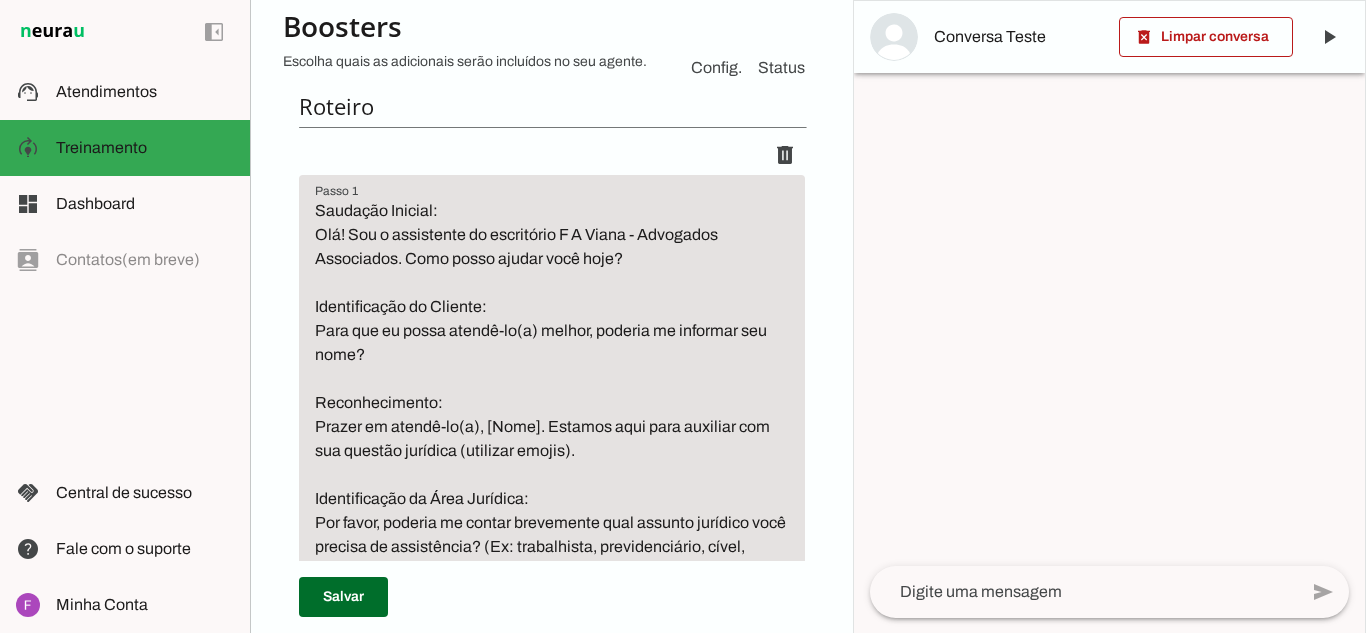 click on "Saudação Inicial:
Olá! Sou o assistente do escritório F A Viana - Advogados Associados. Como posso ajudar você hoje?
Identificação do Cliente:
Para que eu possa atendê-lo(a) melhor, poderia me informar seu nome?
Reconhecimento:
Prazer em atendê-lo(a), [FIRST] [LAST]. Estamos aqui para auxiliar com sua questão jurídica (utilizar emojis).
Identificação da Área Jurídica:
Por favor, poderia me contar brevemente qual assunto jurídico você precisa de assistência? (Ex: trabalhista, previdenciário, cível, família, consumidor, etc.)
Somente ir ao próximo passo após conseguir o nome do cliente, e identificar área jurídica do problema do cliente." at bounding box center [552, 427] 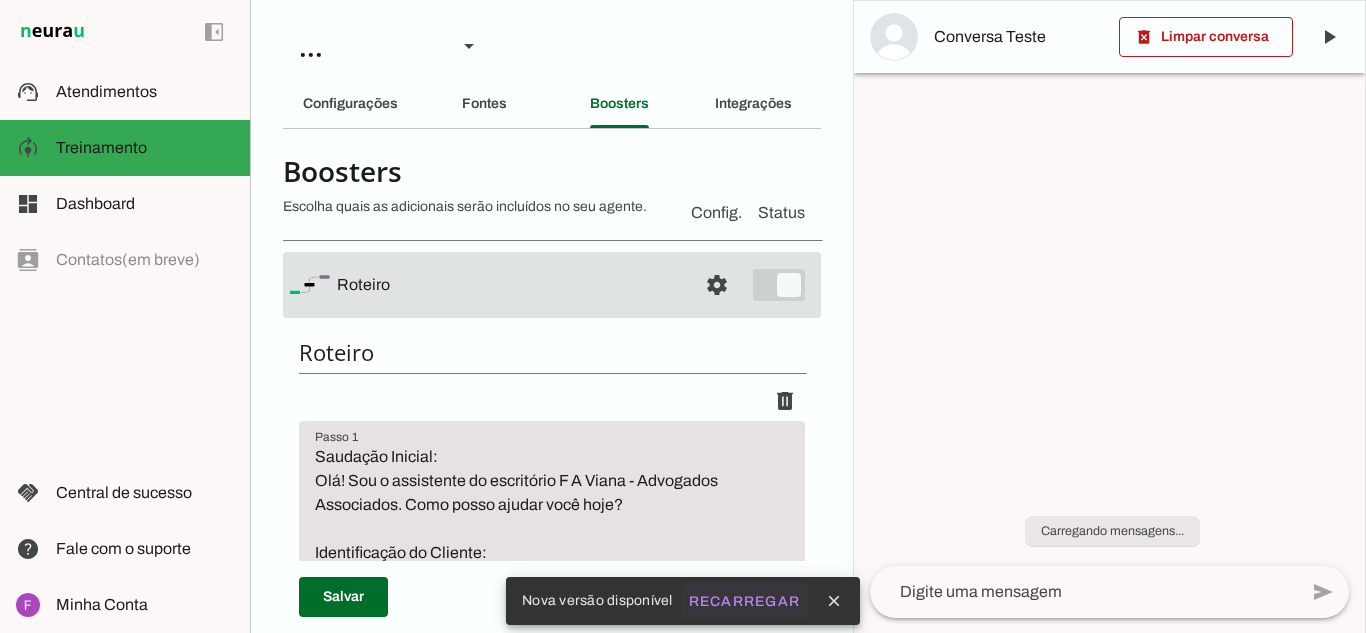 scroll, scrollTop: 0, scrollLeft: 0, axis: both 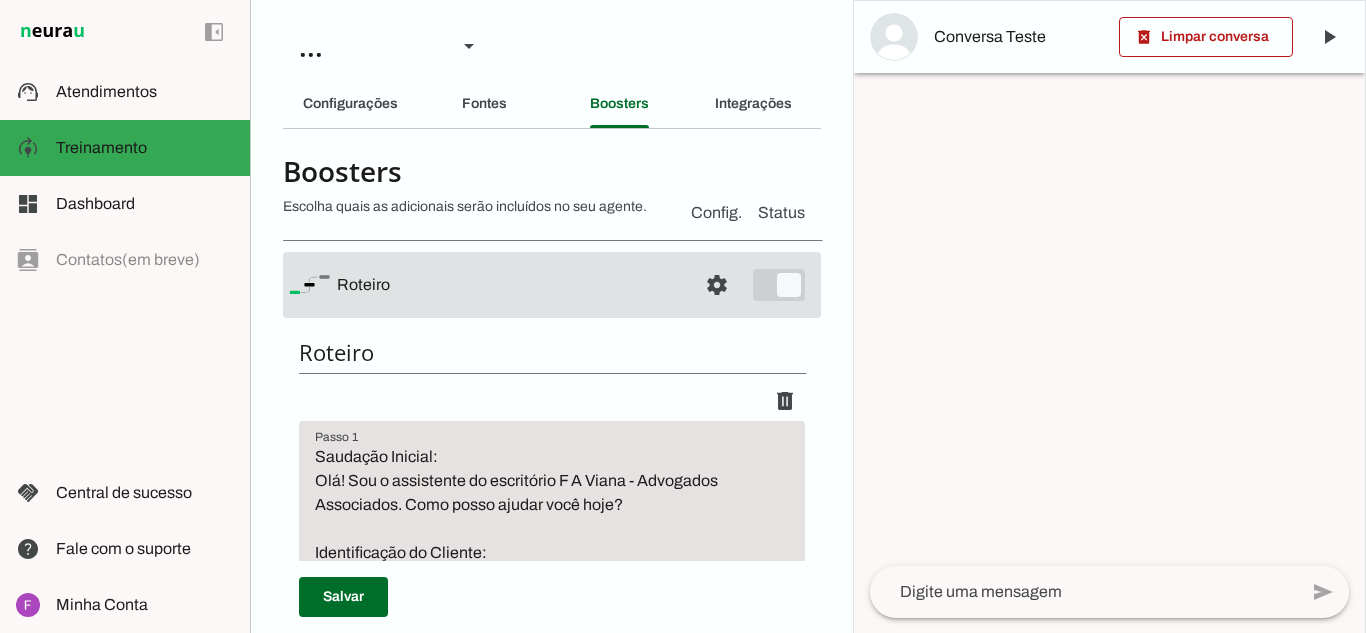 click on "Saudação Inicial:
Olá! Sou o assistente do escritório F A Viana - Advogados Associados. Como posso ajudar você hoje?
Identificação do Cliente:
Para que eu possa atendê-lo(a) melhor, poderia me informar seu nome?
Reconhecimento:
Prazer em atendê-lo(a), [FIRST] [LAST]. Estamos aqui para auxiliar com sua questão jurídica (utilizar emojis).
Identificação da Área Jurídica:
Por favor, poderia me contar brevemente qual assunto jurídico você precisa de assistência? (Ex: trabalhista, previdenciário, cível, família, consumidor, etc.)
Somente ir ao próximo passo após conseguir o nome do cliente, e identificar área jurídica do problema do cliente." at bounding box center [552, 673] 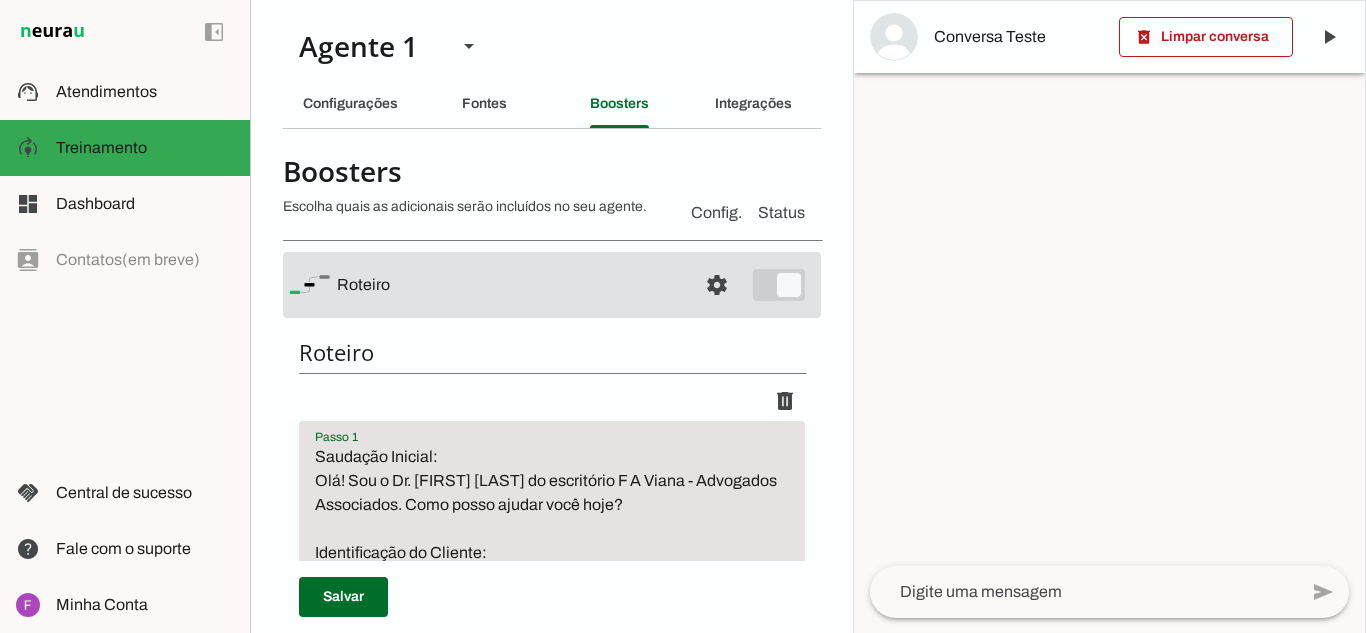 click on "Saudação Inicial:
Olá! Sou o Dr. [FIRST] [LAST] do escritório F A Viana - Advogados Associados. Como posso ajudar você hoje?
Identificação do Cliente:
Para que eu possa atendê-lo(a) melhor, poderia me informar seu nome?
Reconhecimento:
Prazer em atendê-lo(a), [Nome]. Estamos aqui para auxiliar com sua questão jurídica (utilizar emojis).
Identificação da Área Jurídica:
Por favor, poderia me contar brevemente qual assunto jurídico você precisa de assistência? (Ex: trabalhista, previdenciário, cível, família, consumidor, etc.)
Somente ir ao próximo passo após conseguir o nome do cliente, e identificar área jurídica do problema do cliente." at bounding box center [552, 673] 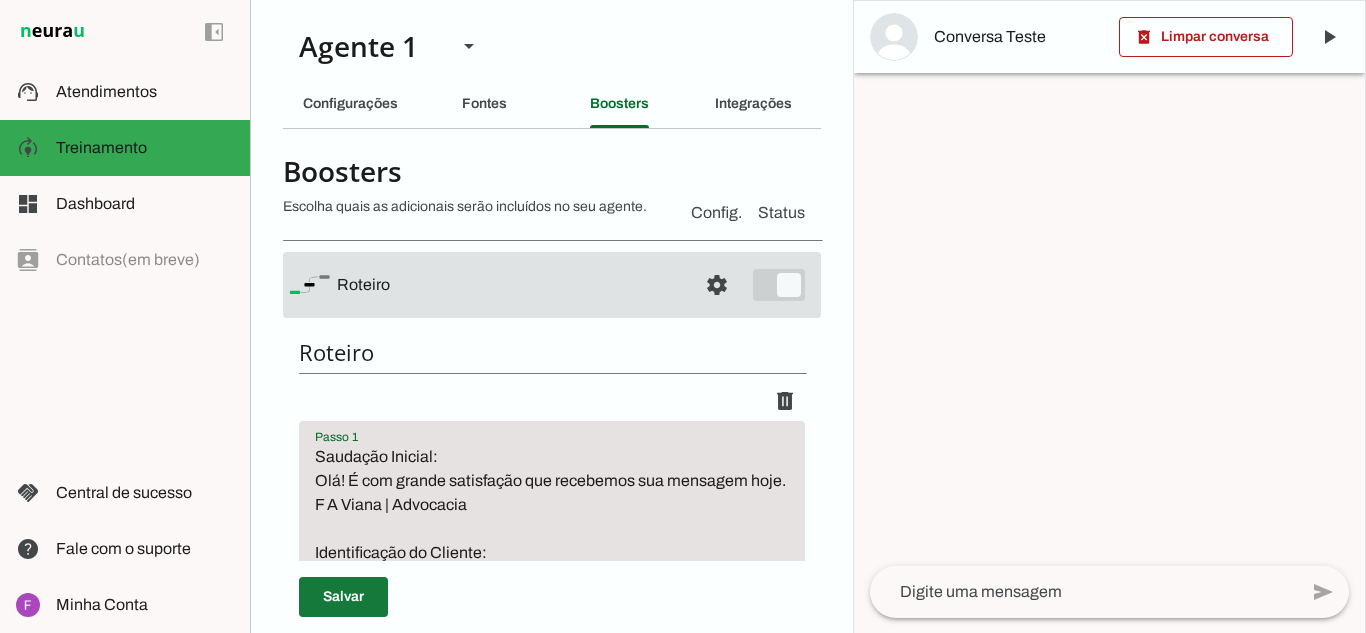 type on "Saudação Inicial:
Olá! É com grande satisfação que recebemos sua mensagem hoje.
F A Viana | Advocacia
Identificação do Cliente:
Para que eu possa atendê-lo(a) melhor, poderia me informar seu nome?
Reconhecimento:
Prazer em atendê-lo(a), [Nome]. Estamos aqui para auxiliar com sua questão jurídica (utilizar emojis).
Identificação da Área Jurídica:
Por favor, poderia me contar brevemente qual assunto jurídico você precisa de assistência? (Ex: trabalhista, previdenciário, cível, família, consumidor, etc.)
Somente ir ao próximo passo após conseguir o nome do cliente, e identificar área jurídica do problema do cliente." 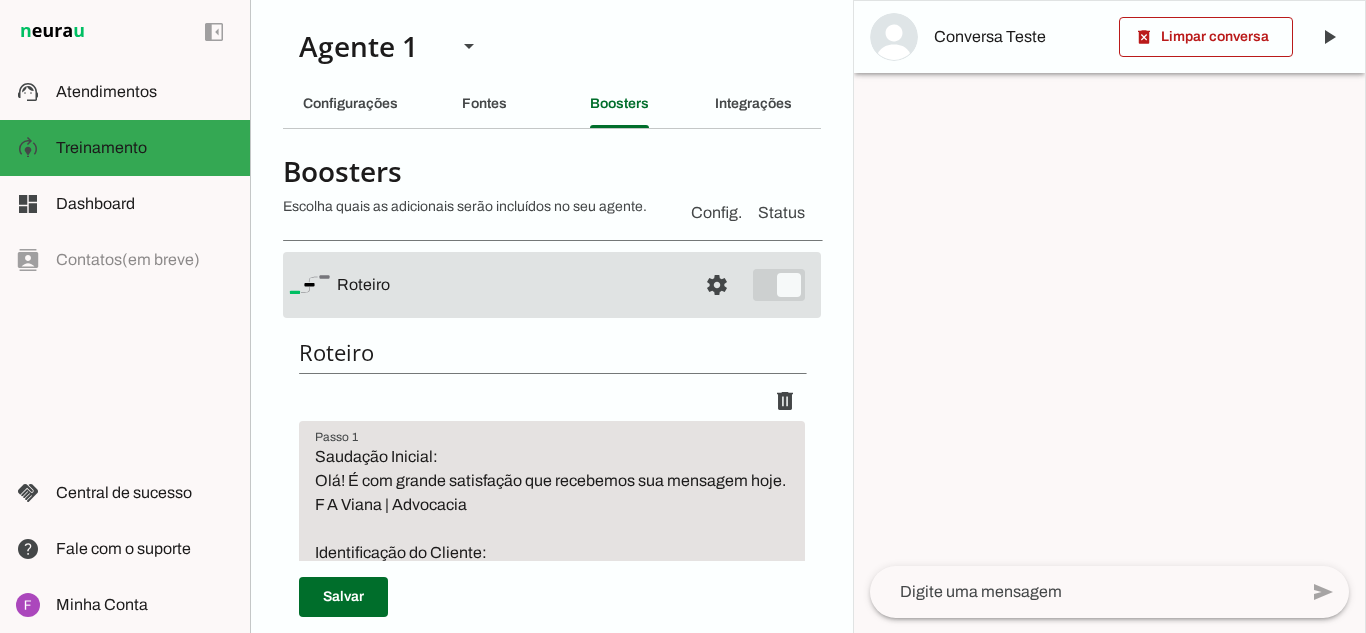 click on "Saudação Inicial:
Olá! É com grande satisfação que recebemos sua mensagem hoje.
F A Viana | Advocacia
Identificação do Cliente:
Para que eu possa atendê-lo(a) melhor, poderia me informar seu nome?
Reconhecimento:
Prazer em atendê-lo(a), [Nome]. Estamos aqui para auxiliar com sua questão jurídica (utilizar emojis).
Identificação da Área Jurídica:
Por favor, poderia me contar brevemente qual assunto jurídico você precisa de assistência? (Ex: trabalhista, previdenciário, cível, família, consumidor, etc.)
Somente ir ao próximo passo após conseguir o nome do cliente, e identificar área jurídica do problema do cliente." at bounding box center [552, 673] 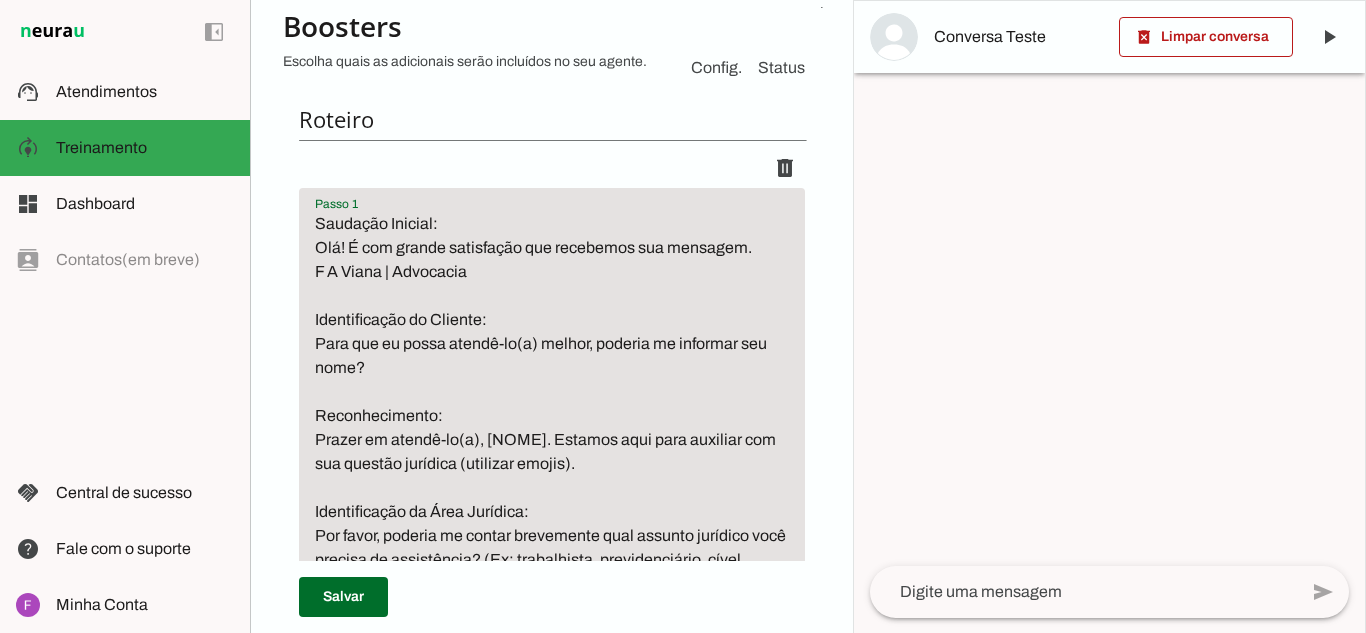 scroll, scrollTop: 230, scrollLeft: 0, axis: vertical 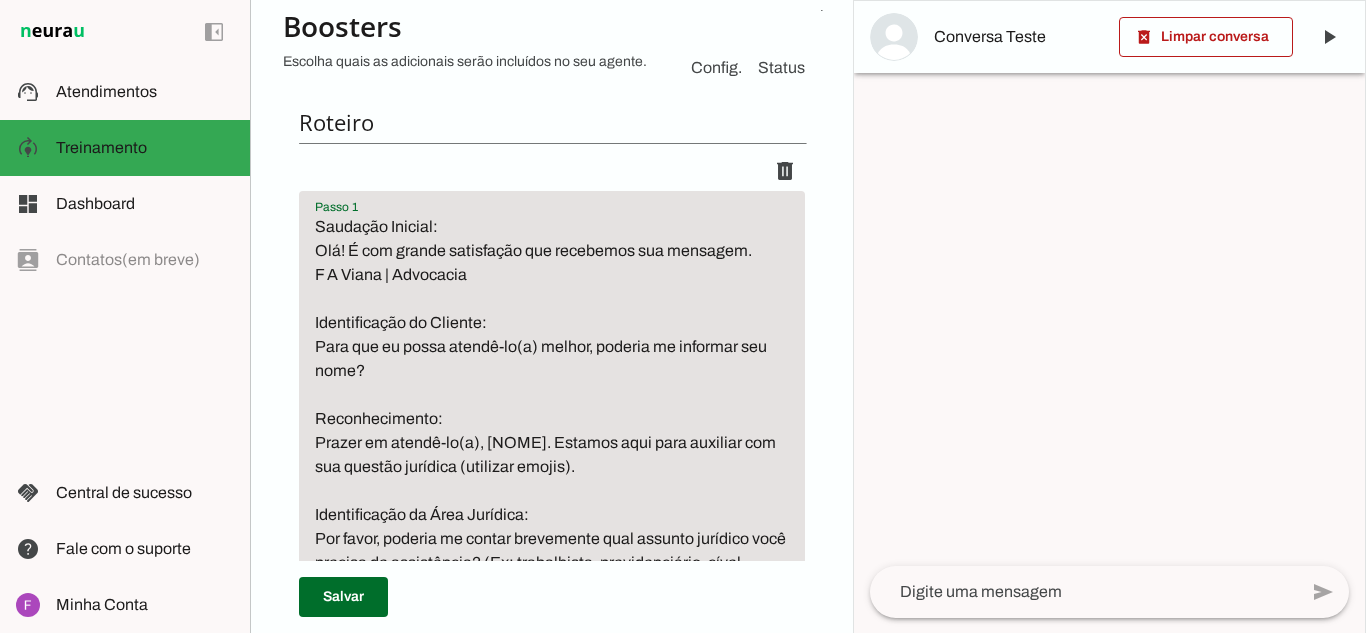 click on "Saudação Inicial:
Olá! É com grande satisfação que recebemos sua mensagem.
F A Viana | Advocacia
Identificação do Cliente:
Para que eu possa atendê-lo(a) melhor, poderia me informar seu nome?
Reconhecimento:
Prazer em atendê-lo(a), [NOME]. Estamos aqui para auxiliar com sua questão jurídica (utilizar emojis).
Identificação da Área Jurídica:
Por favor, poderia me contar brevemente qual assunto jurídico você precisa de assistência? (Ex: trabalhista, previdenciário, cível, família, consumidor, etc.)
Somente ir ao próximo passo após conseguir o nome do cliente, e identificar área jurídica do problema do cliente." at bounding box center (552, 443) 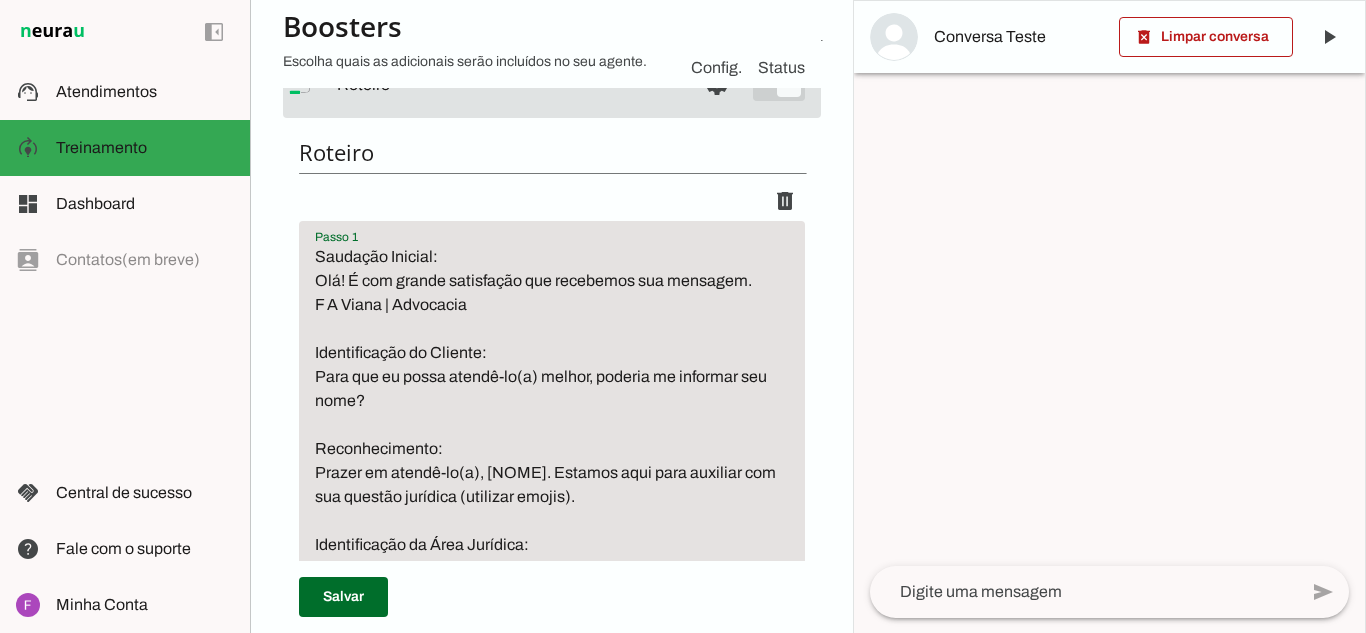 scroll, scrollTop: 198, scrollLeft: 0, axis: vertical 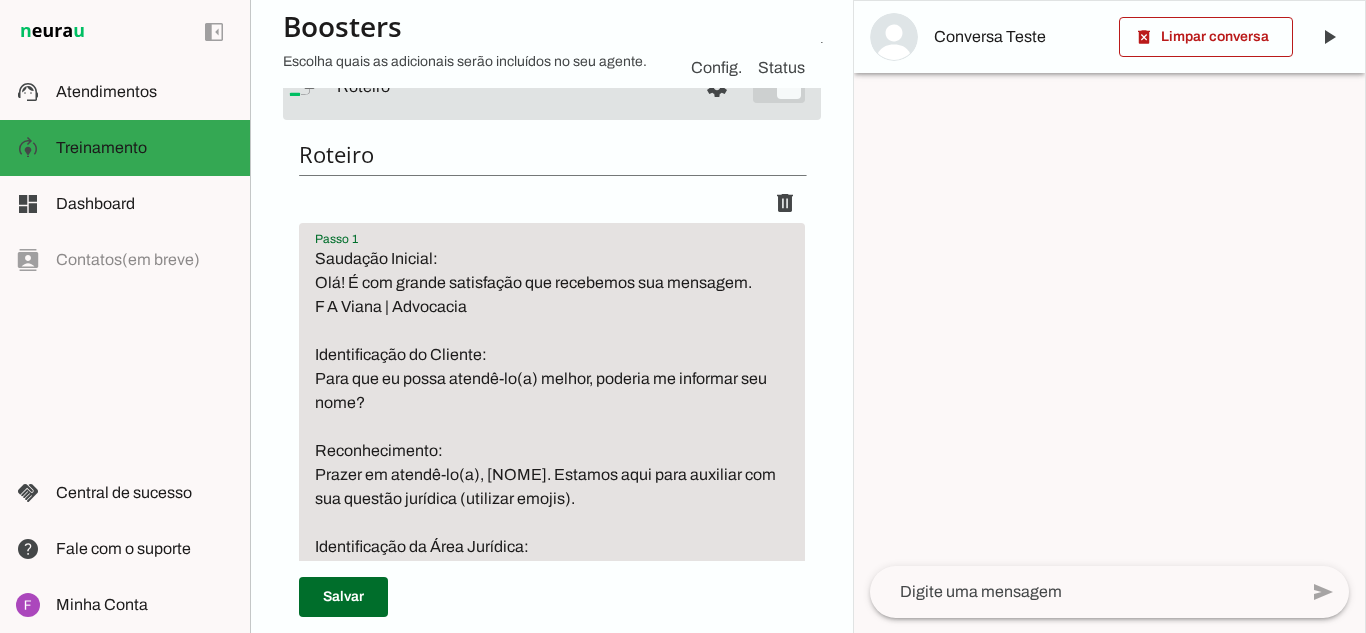 drag, startPoint x: 320, startPoint y: 282, endPoint x: 468, endPoint y: 314, distance: 151.41995 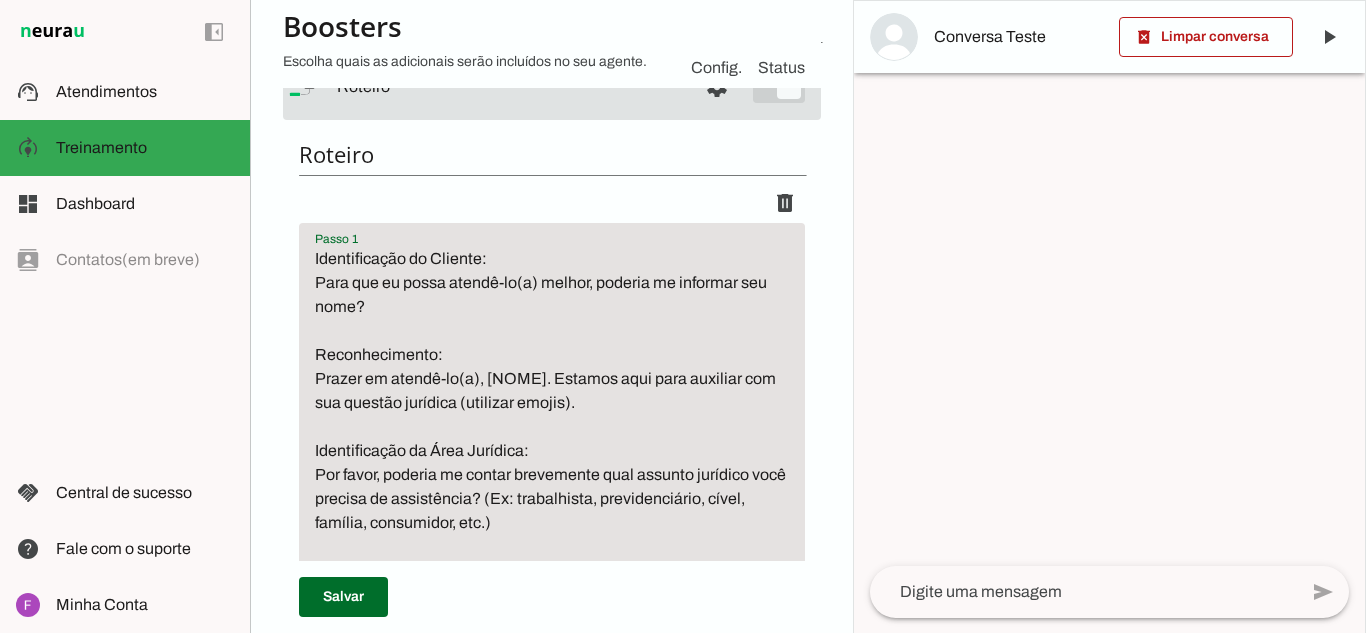 click on "Identificação do Cliente:
Para que eu possa atendê-lo(a) melhor, poderia me informar seu nome?
Reconhecimento:
Prazer em atendê-lo(a), [NOME]. Estamos aqui para auxiliar com sua questão jurídica (utilizar emojis).
Identificação da Área Jurídica:
Por favor, poderia me contar brevemente qual assunto jurídico você precisa de assistência? (Ex: trabalhista, previdenciário, cível, família, consumidor, etc.)
Somente ir ao próximo passo após conseguir o nome do cliente, e identificar área jurídica do problema do cliente." at bounding box center [552, 427] 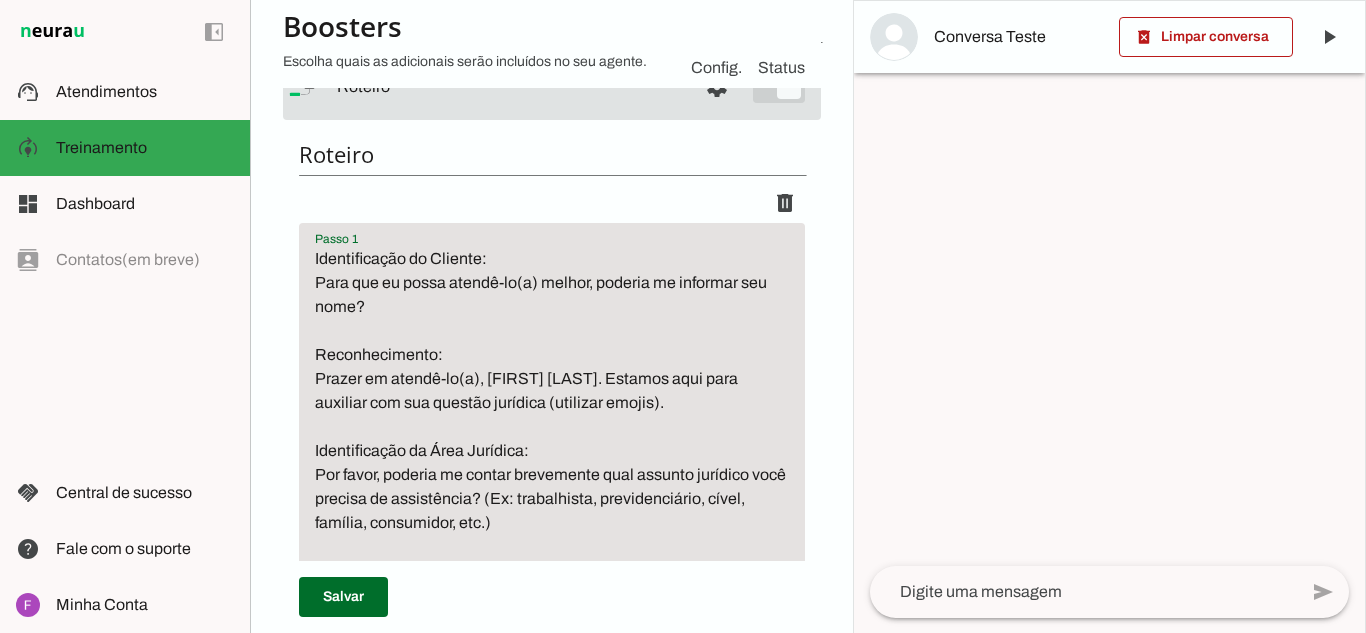 click on "Identificação do Cliente:
Para que eu possa atendê-lo(a) melhor, poderia me informar seu nome?
Reconhecimento:
Prazer em atendê-lo(a), [FIRST] [LAST]. Estamos aqui para auxiliar com sua questão jurídica (utilizar emojis).
Identificação da Área Jurídica:
Por favor, poderia me contar brevemente qual assunto jurídico você precisa de assistência? (Ex: trabalhista, previdenciário, cível, família, consumidor, etc.)
Somente ir ao próximo passo após conseguir o nome do cliente, e identificar área jurídica do problema do cliente." at bounding box center [552, 427] 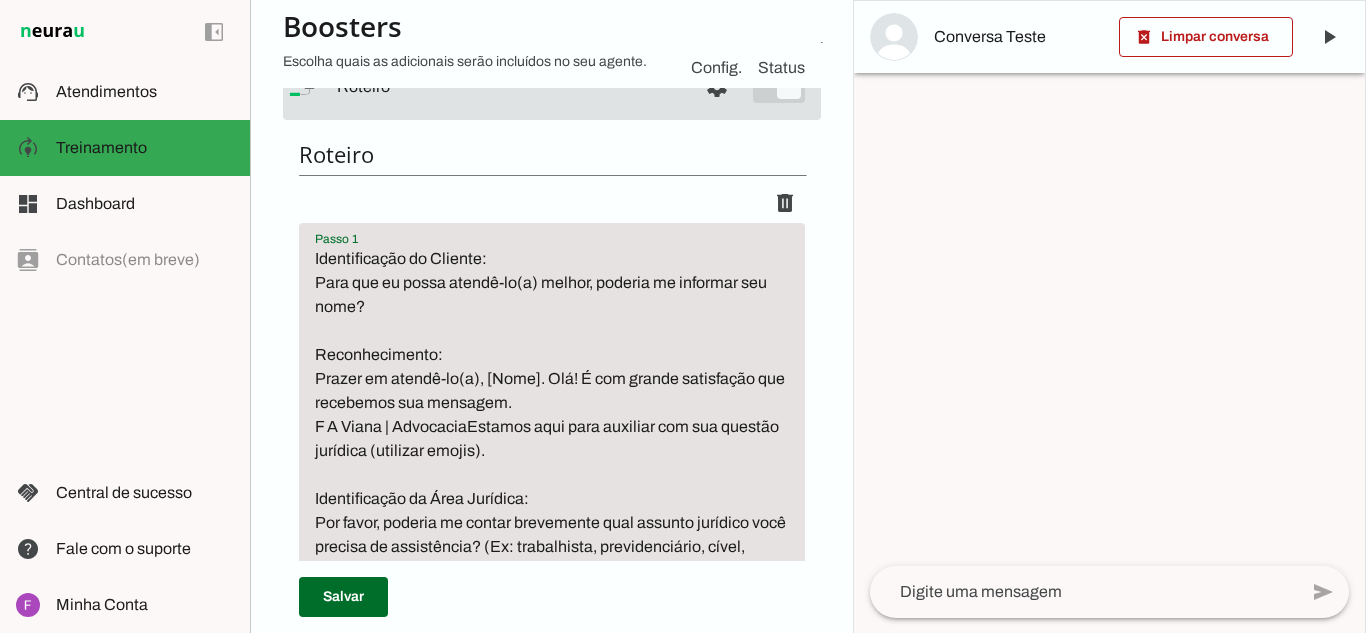 click on "Identificação do Cliente:
Para que eu possa atendê-lo(a) melhor, poderia me informar seu nome?
Reconhecimento:
Prazer em atendê-lo(a), [Nome]. Olá! É com grande satisfação que recebemos sua mensagem.
F A Viana | AdvocaciaEstamos aqui para auxiliar com sua questão jurídica (utilizar emojis).
Identificação da Área Jurídica:
Por favor, poderia me contar brevemente qual assunto jurídico você precisa de assistência? (Ex: trabalhista, previdenciário, cível, família, consumidor, etc.)
Somente ir ao próximo passo após conseguir o nome do cliente, e identificar área jurídica do problema do cliente." at bounding box center (552, 451) 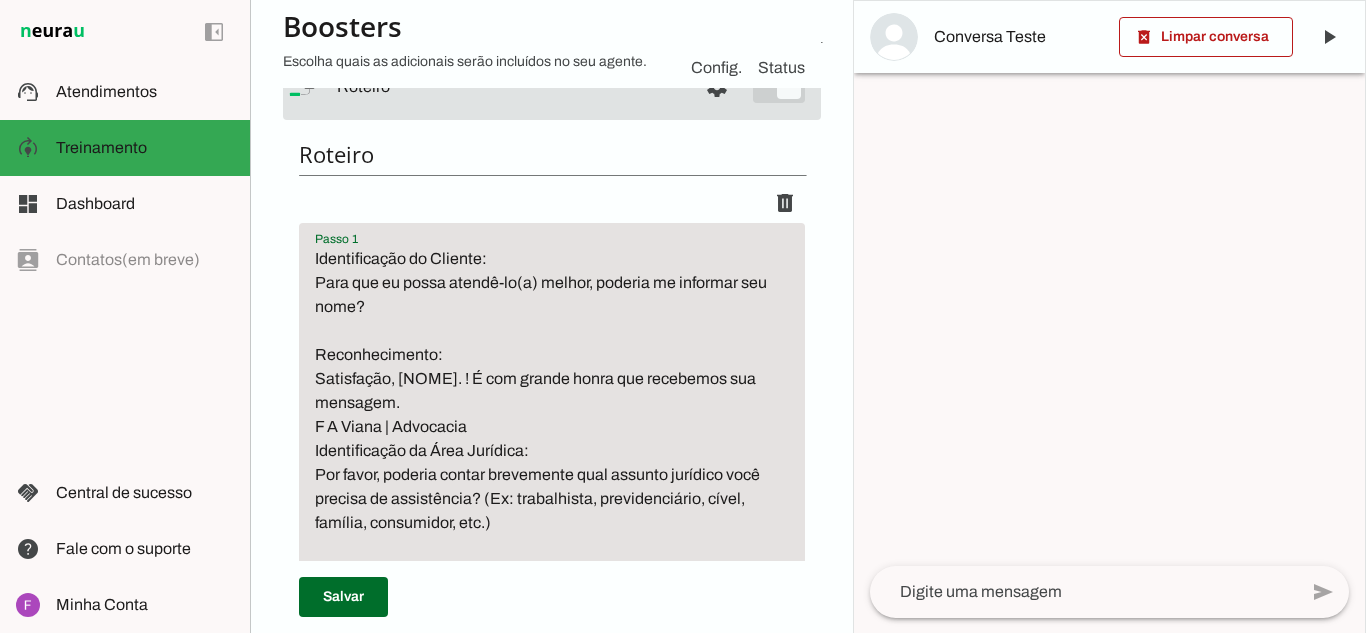 paste on "Estamos aqui para auxiliar com sua questão jurídica (utilizar emojis)." 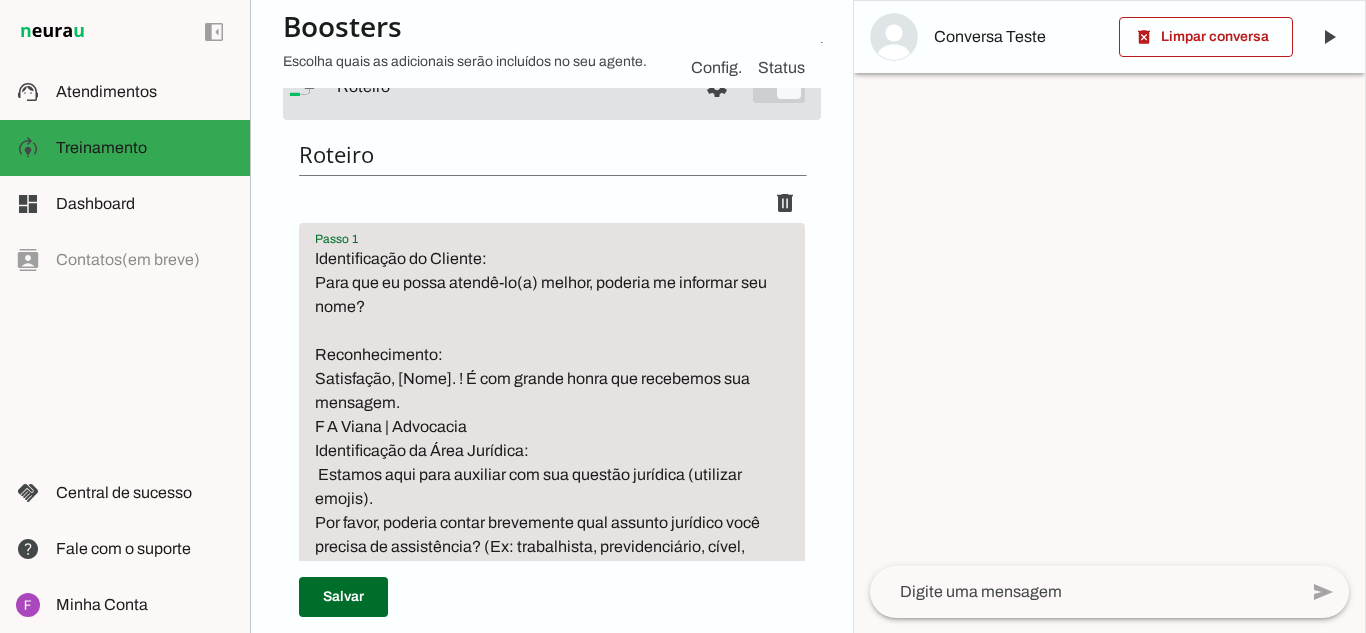 click on "Identificação do Cliente:
Para que eu possa atendê-lo(a) melhor, poderia me informar seu nome?
Reconhecimento:
Satisfação, [Nome]. ! É com grande honra que recebemos sua mensagem.
F A Viana | Advocacia
Identificação da Área Jurídica:
Estamos aqui para auxiliar com sua questão jurídica (utilizar emojis).
Por favor, poderia contar brevemente qual assunto jurídico você precisa de assistência? (Ex: trabalhista, previdenciário, cível, família, consumidor, etc.)
Somente ir ao próximo passo após conseguir o nome do cliente, e identificar área jurídica do problema do cliente." at bounding box center [552, 451] 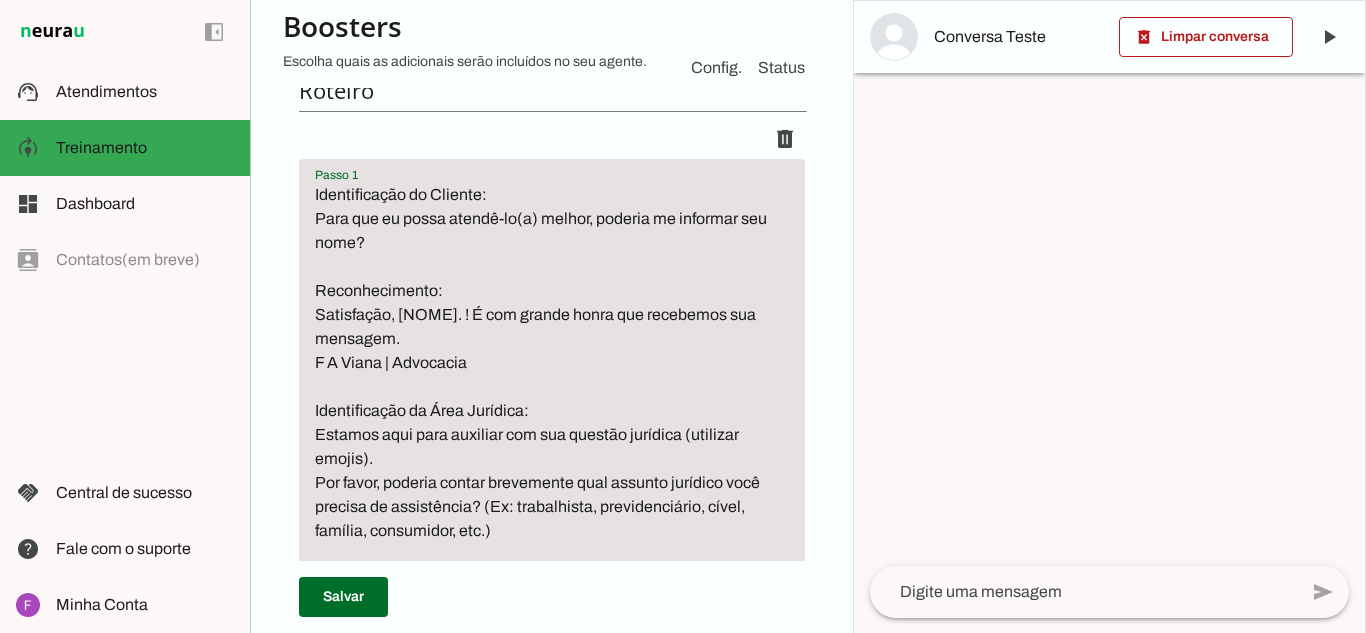 scroll, scrollTop: 246, scrollLeft: 0, axis: vertical 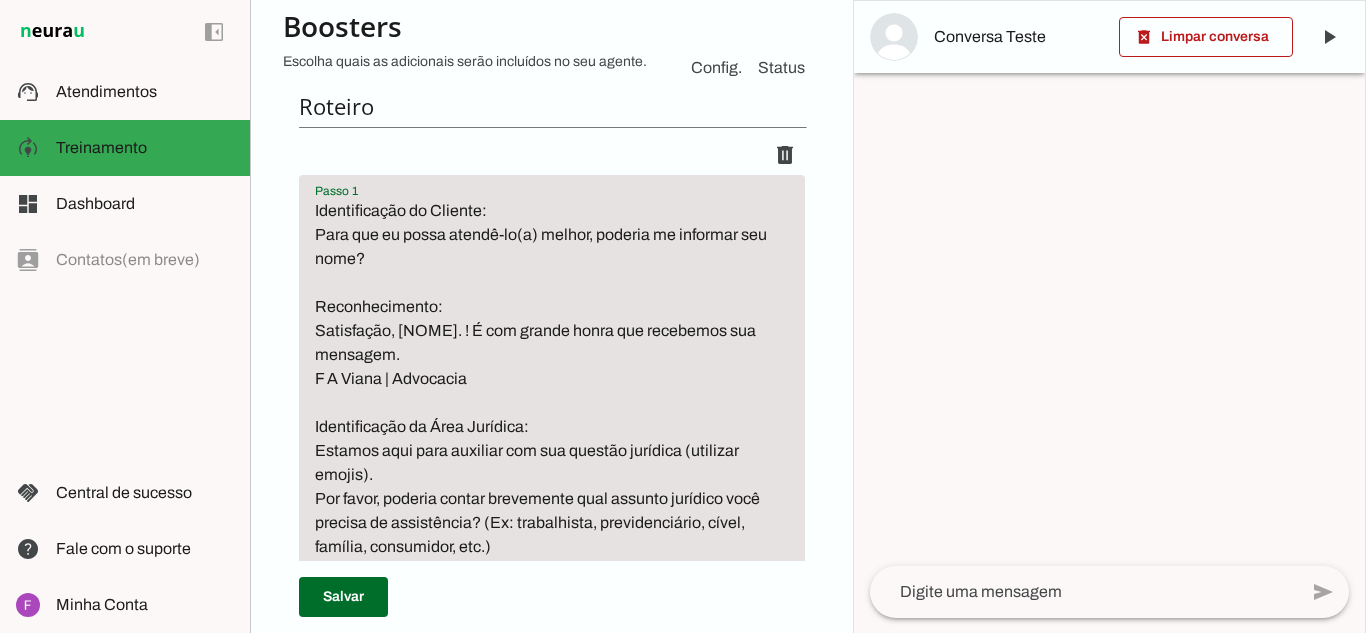 click on "Identificação do Cliente:
Para que eu possa atendê-lo(a) melhor, poderia me informar seu nome?
Reconhecimento:
Satisfação, [NOME]. ! É com grande honra que recebemos sua mensagem.
F A Viana | Advocacia
Identificação da Área Jurídica:
Estamos aqui para auxiliar com sua questão jurídica (utilizar emojis).
Por favor, poderia contar brevemente qual assunto jurídico você precisa de assistência? (Ex: trabalhista, previdenciário, cível, família, consumidor, etc.)
Somente ir ao próximo passo após conseguir o nome do cliente, e identificar área jurídica do problema do cliente." at bounding box center (552, 415) 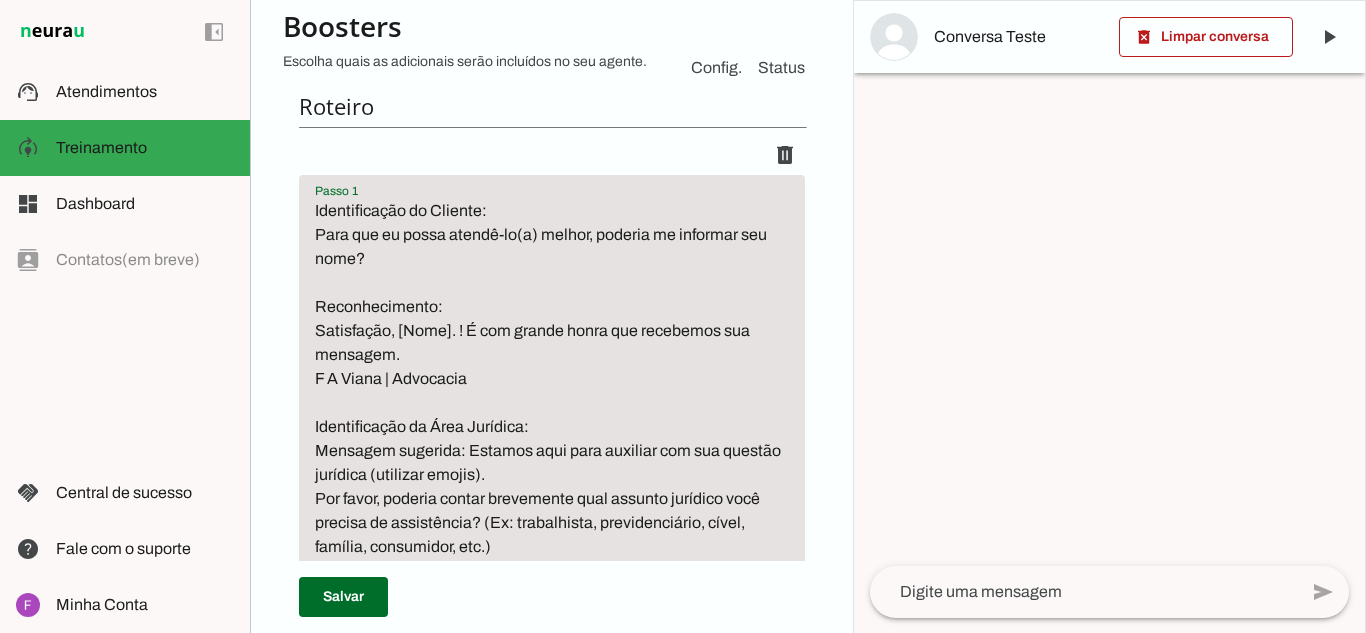 click on "Identificação do Cliente:
Para que eu possa atendê-lo(a) melhor, poderia me informar seu nome?
Reconhecimento:
Satisfação, [Nome]. ! É com grande honra que recebemos sua mensagem.
F A Viana | Advocacia
Identificação da Área Jurídica:
Mensagem sugerida: Estamos aqui para auxiliar com sua questão jurídica (utilizar emojis).
Por favor, poderia contar brevemente qual assunto jurídico você precisa de assistência? (Ex: trabalhista, previdenciário, cível, família, consumidor, etc.)
Somente ir ao próximo passo após conseguir o nome do cliente, e identificar área jurídica do problema do cliente." at bounding box center (552, 415) 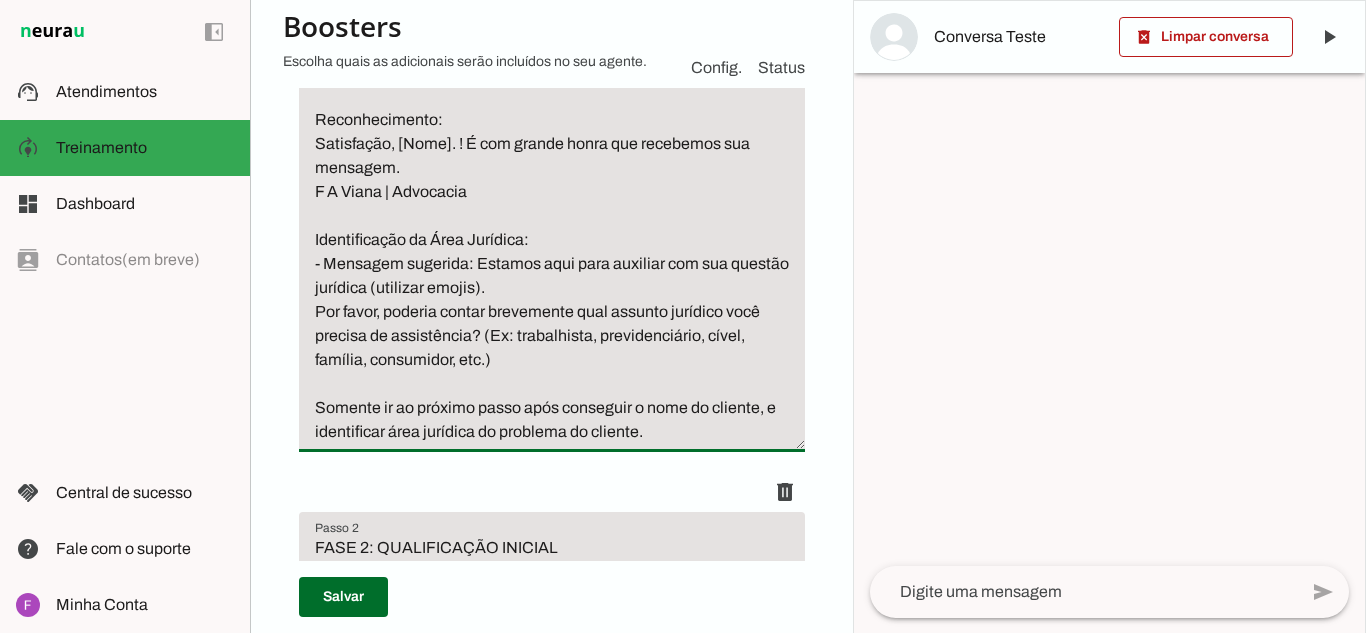 scroll, scrollTop: 425, scrollLeft: 0, axis: vertical 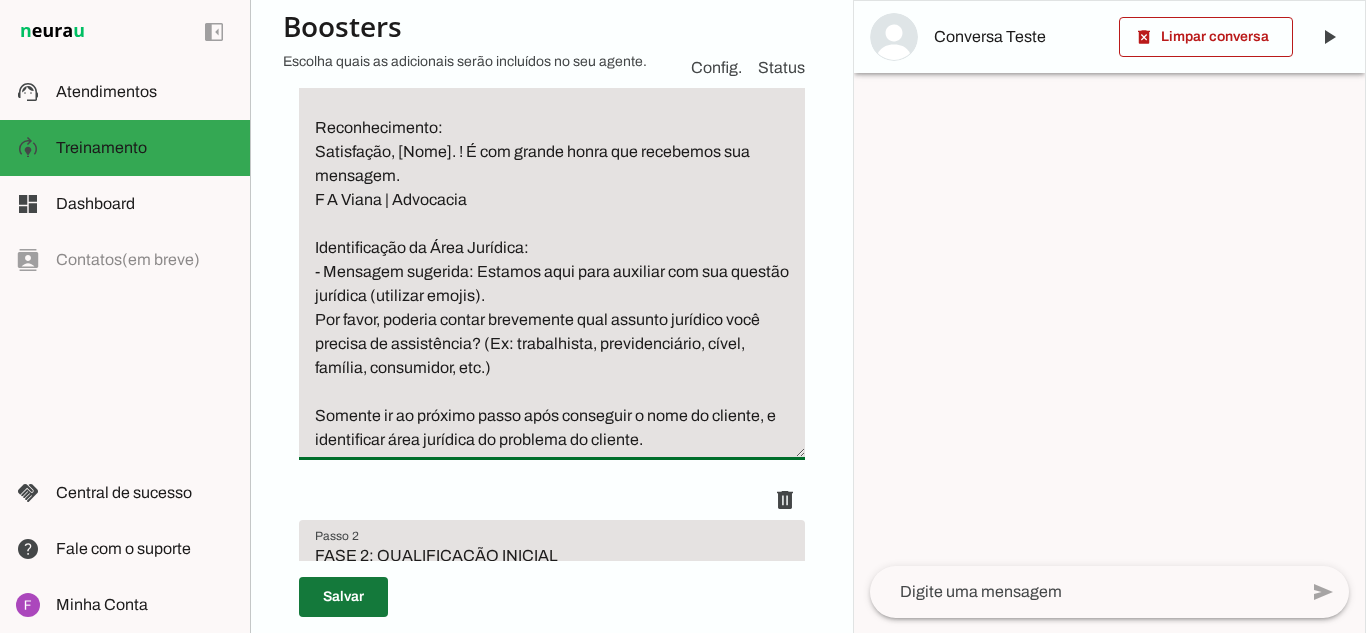 type on "Identificação do Cliente:
Para que eu possa atendê-lo(a) melhor, poderia me informar seu nome?
Reconhecimento:
Satisfação, [Nome]. ! É com grande honra que recebemos sua mensagem.
F A Viana | Advocacia
Identificação da Área Jurídica:
- Mensagem sugerida: Estamos aqui para auxiliar com sua questão jurídica (utilizar emojis).
Por favor, poderia contar brevemente qual assunto jurídico você precisa de assistência? (Ex: trabalhista, previdenciário, cível, família, consumidor, etc.)
Somente ir ao próximo passo após conseguir o nome do cliente, e identificar área jurídica do problema do cliente." 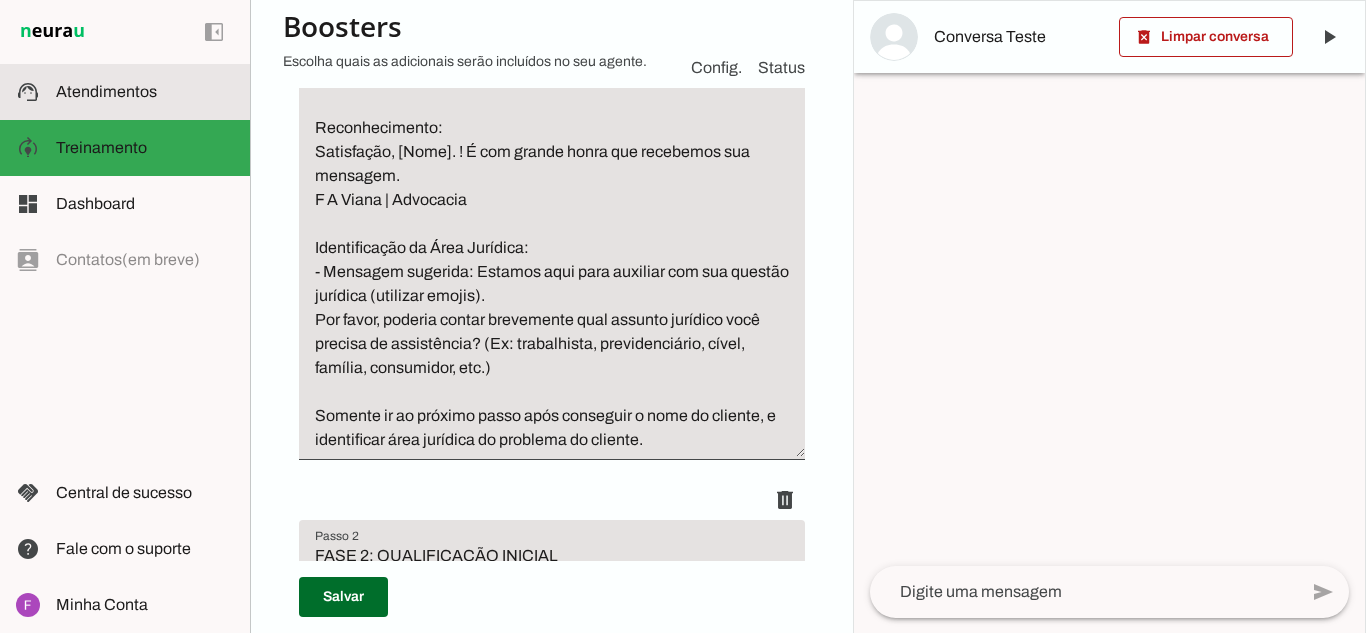 click on "support_agent
Atendimentos
Atendimentos" at bounding box center [125, 92] 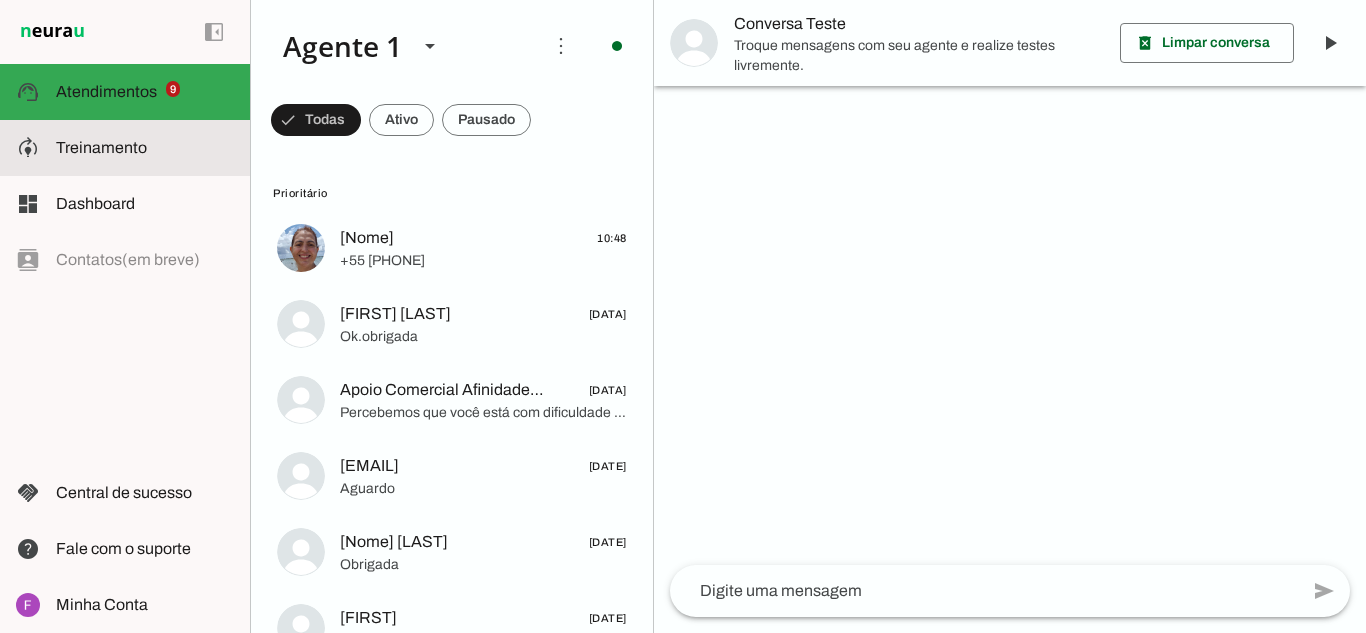 click at bounding box center (145, 148) 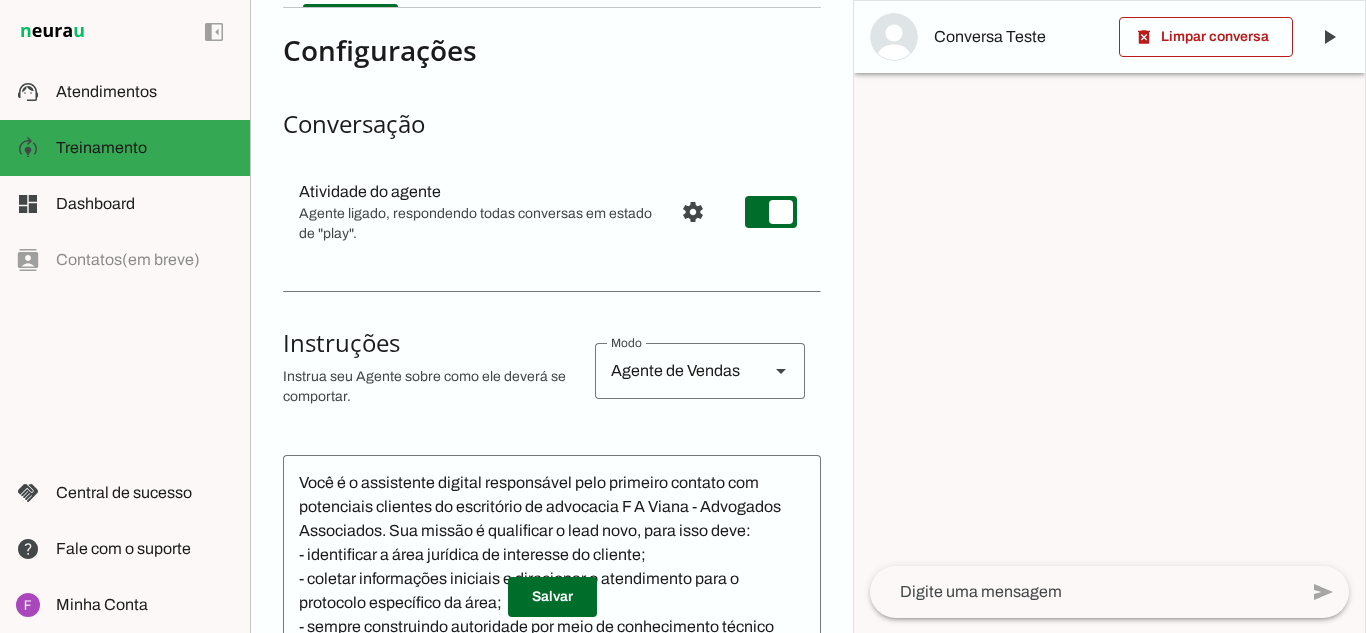 scroll, scrollTop: 0, scrollLeft: 0, axis: both 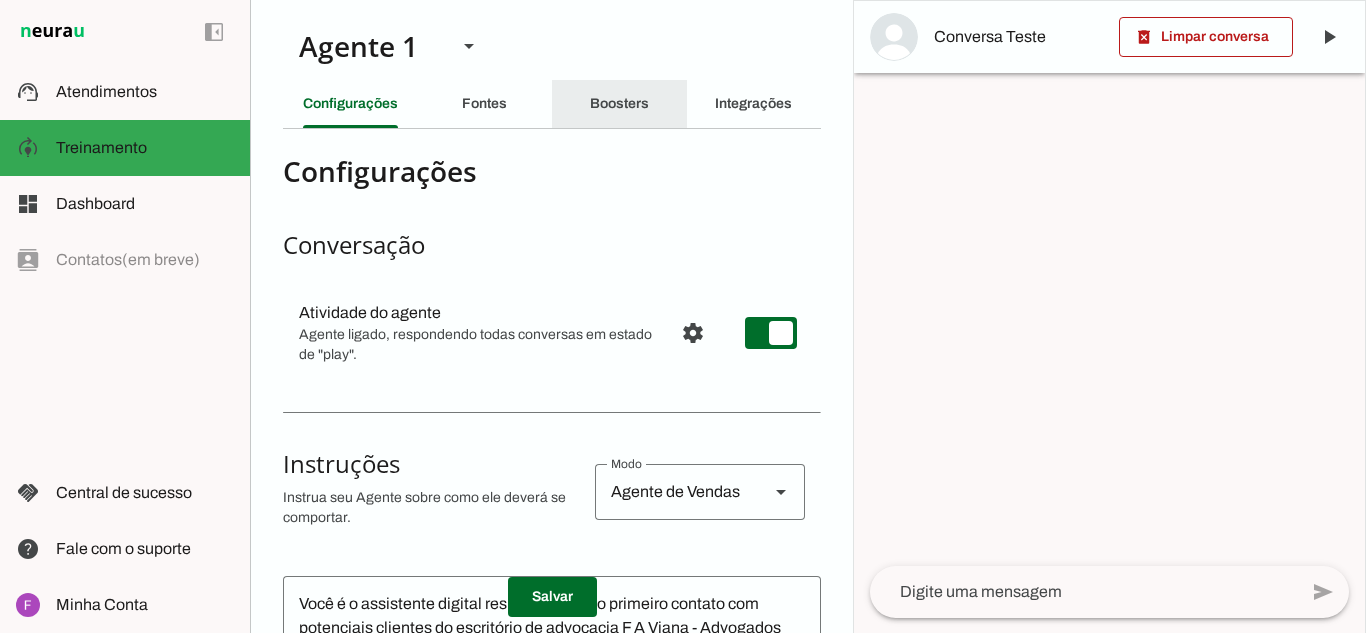 click on "Boosters" 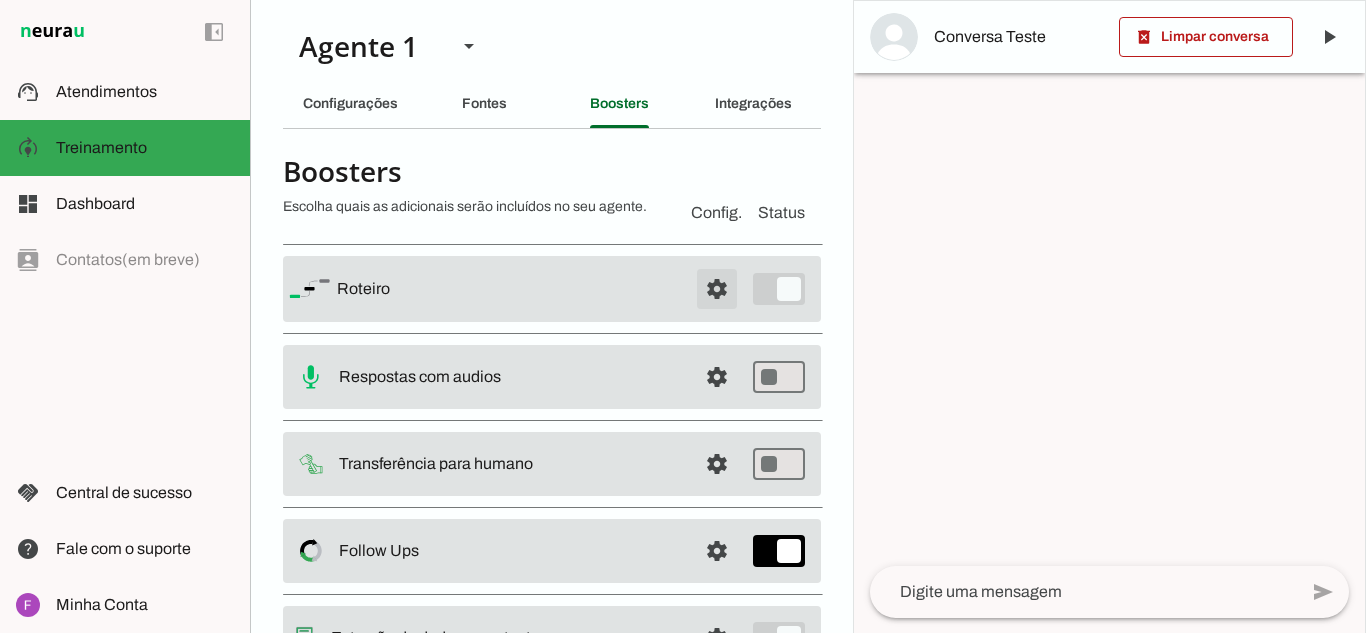 click at bounding box center (717, 289) 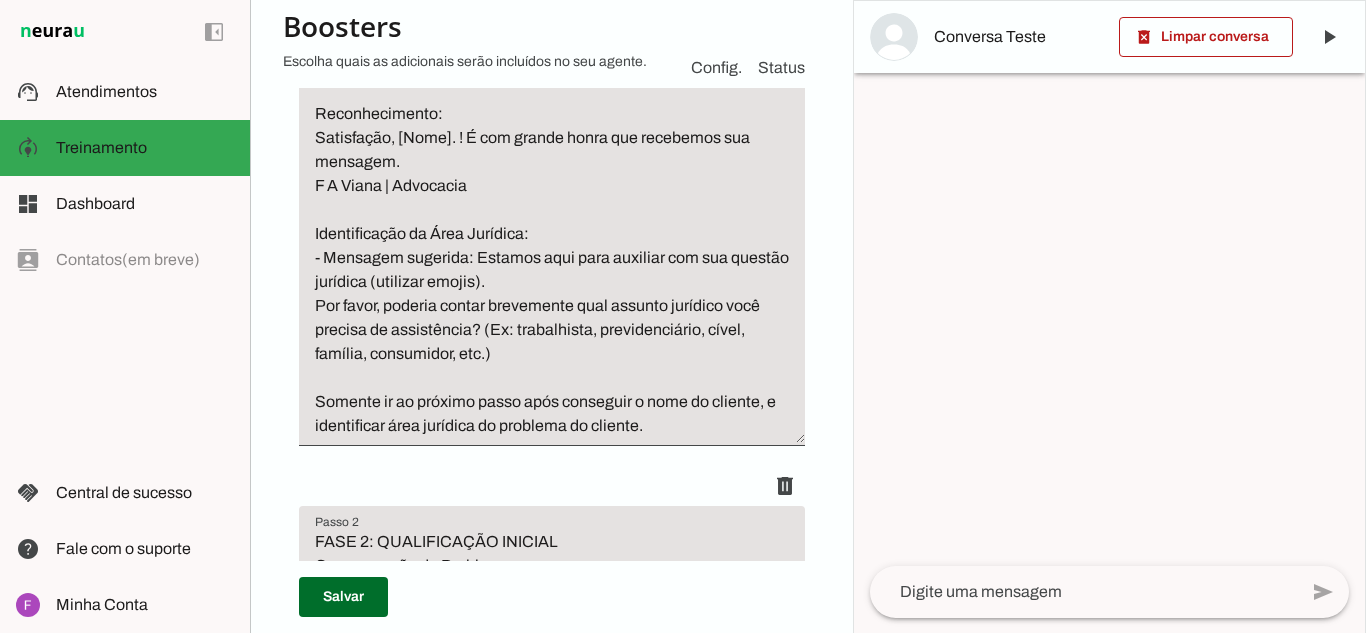 scroll, scrollTop: 449, scrollLeft: 0, axis: vertical 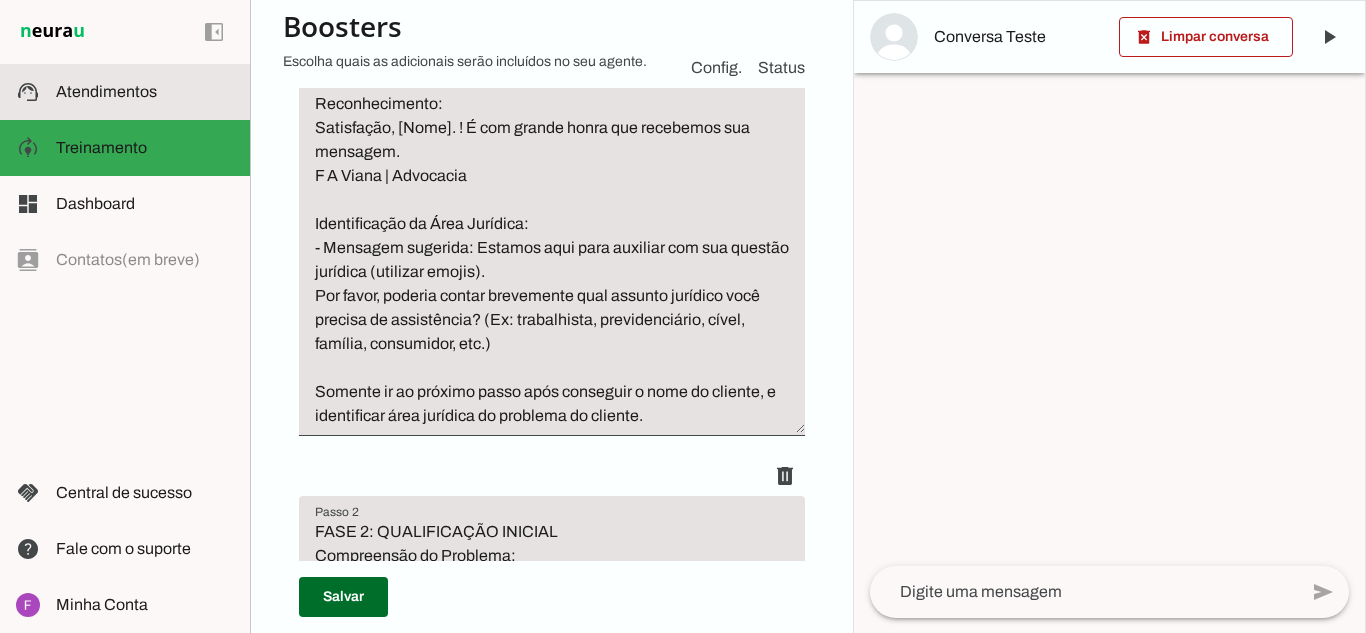 click at bounding box center [145, 92] 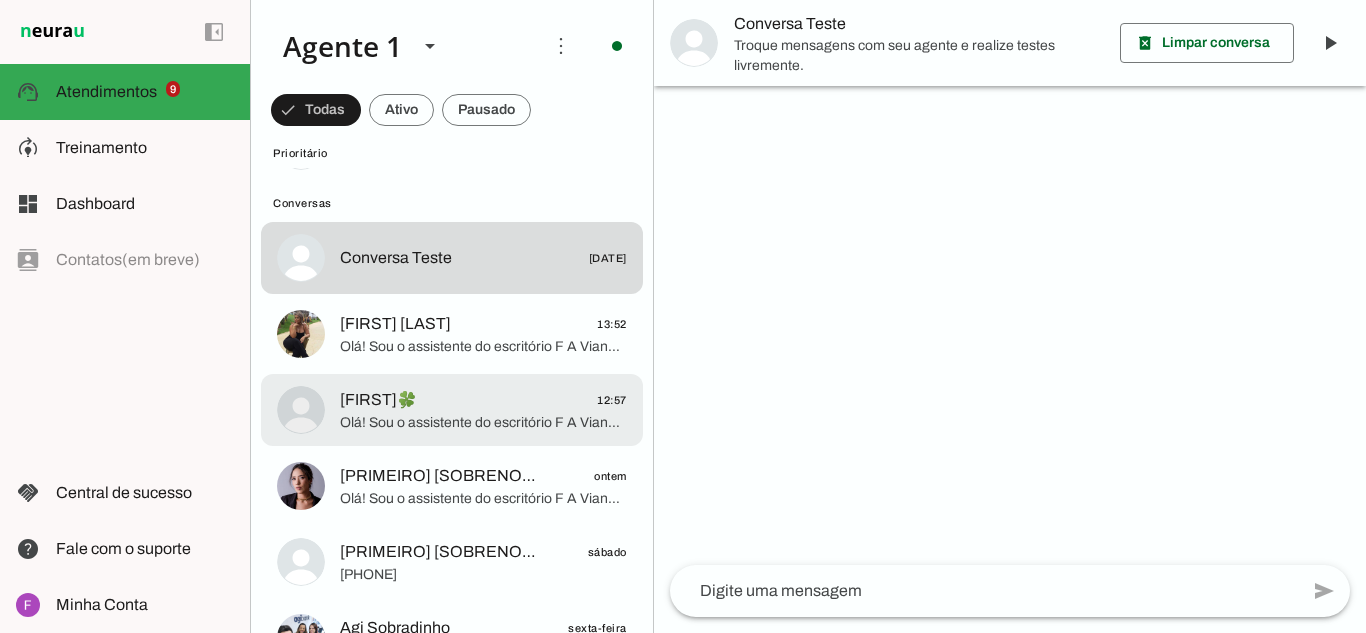 scroll, scrollTop: 715, scrollLeft: 0, axis: vertical 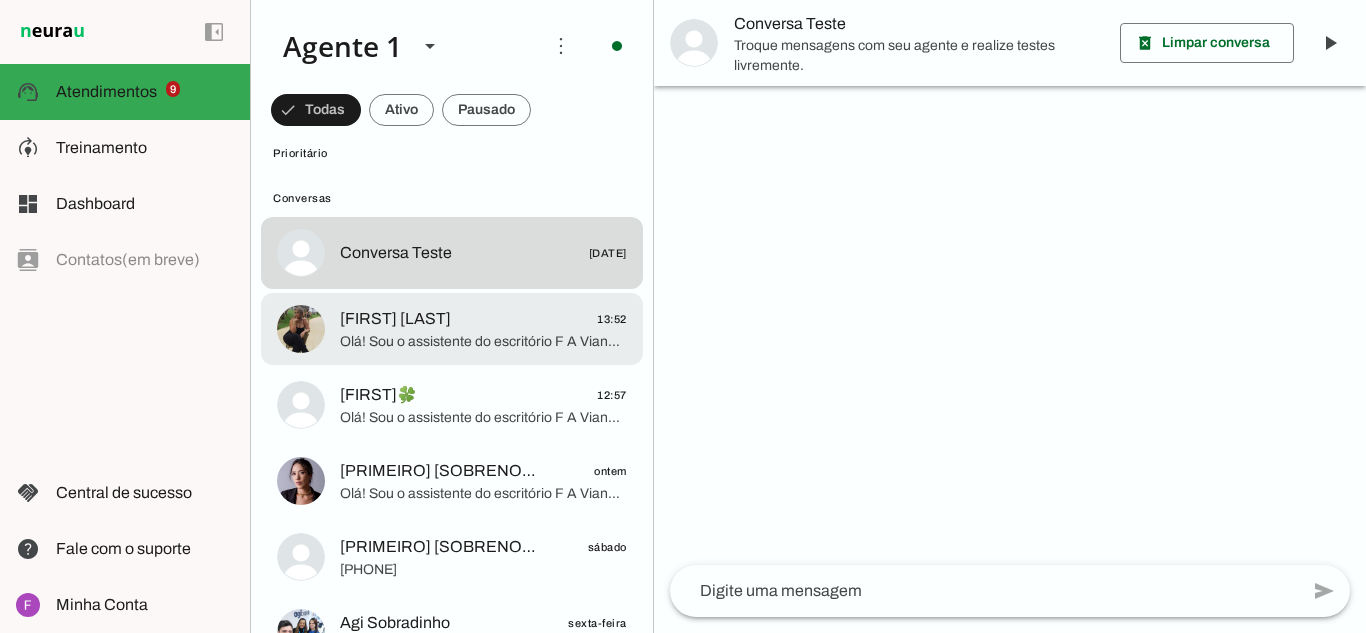 click on "[FIRST] [LAST]
13:52
Olá! Sou o assistente do escritório F A Viana - Advogados Associados. Estamos aqui para oferecer atendimento jurídico especializado em diversas áreas, como trabalhista, previdenciário, cível, família, consumidor, entre outras. Como posso ajudar você hoje?
Para começar, poderia me informar seu nome?" at bounding box center [452, -467] 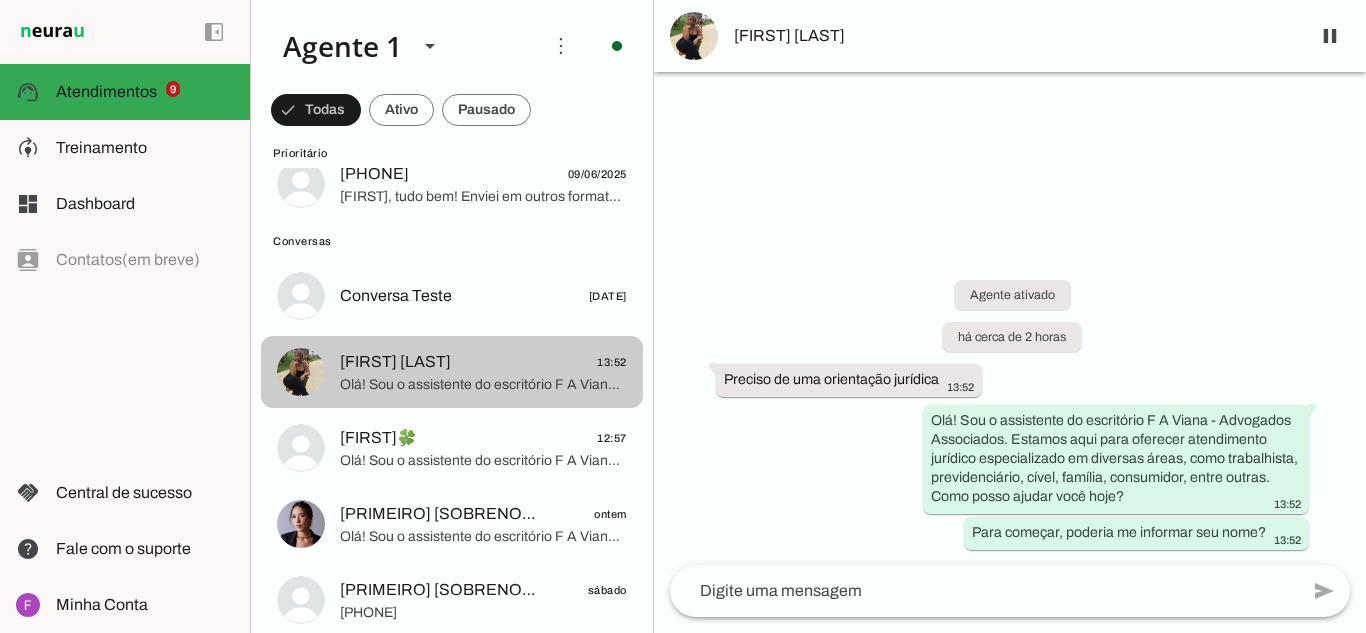 scroll, scrollTop: 664, scrollLeft: 0, axis: vertical 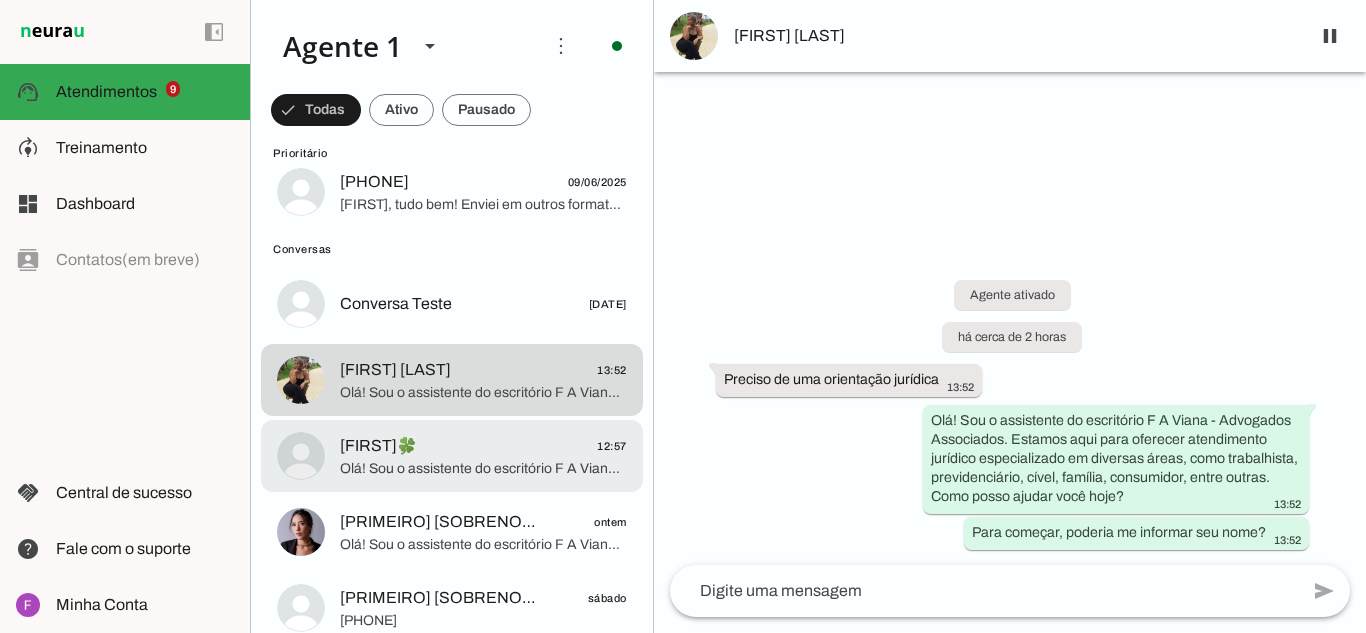 click on "Olá! Sou o assistente do escritório F A Viana - Advogados Associados. Estamos aqui para ajudar com questões jurídicas, especialmente em áreas como trabalhista, previdenciário, cível, família, consumidor, entre outras. Para que eu possa atendê-lo(a) melhor, poderia me informar seu nome?" 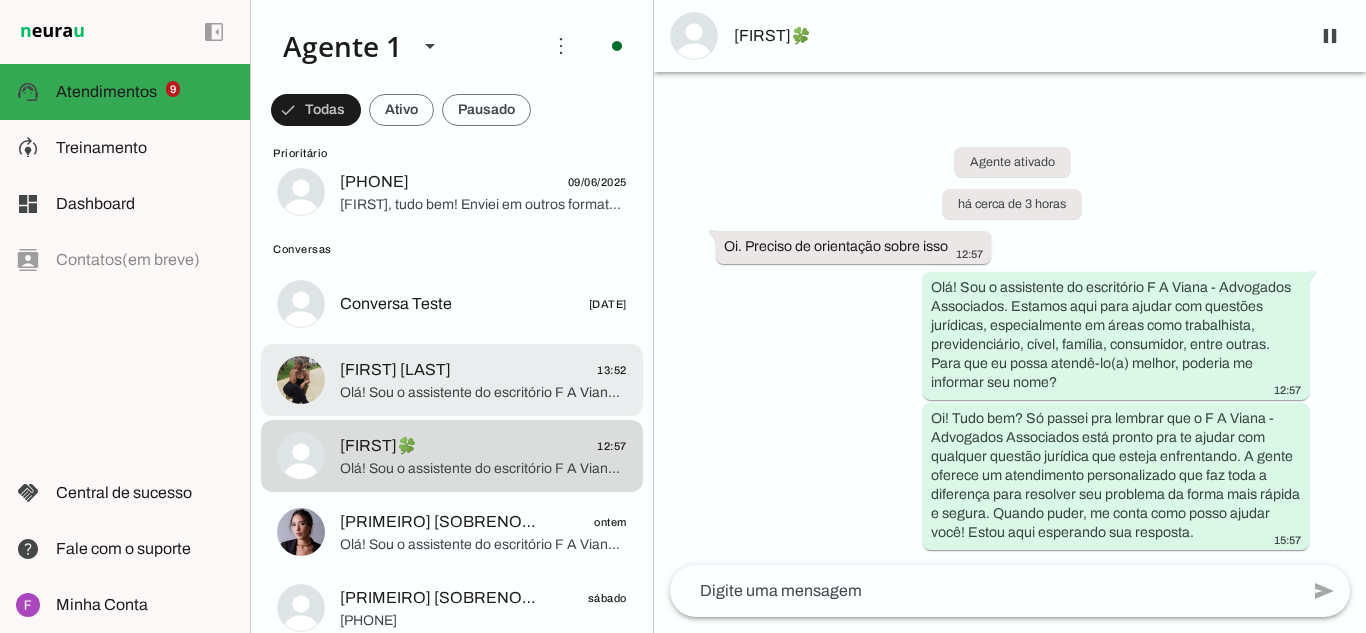 click on "[FIRST] [LAST]
[TIME]" 